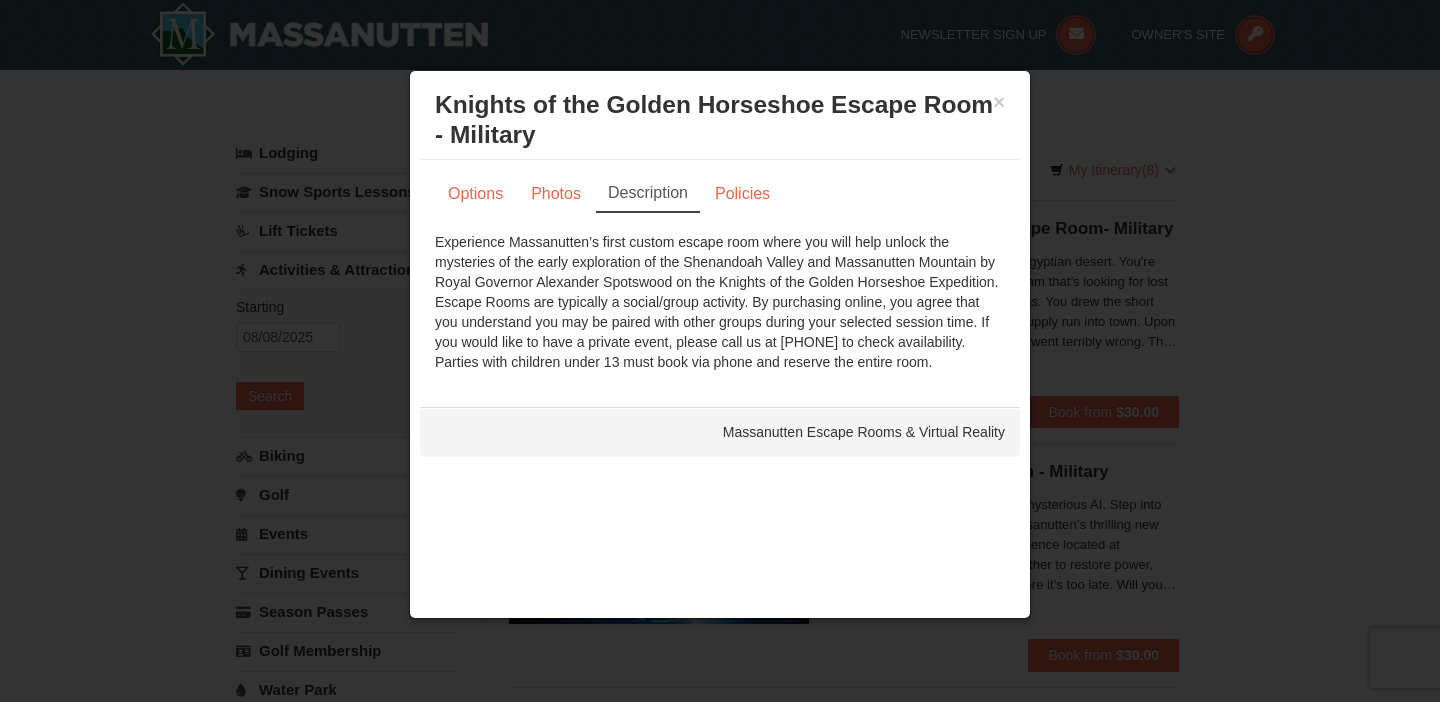 scroll, scrollTop: 705, scrollLeft: 0, axis: vertical 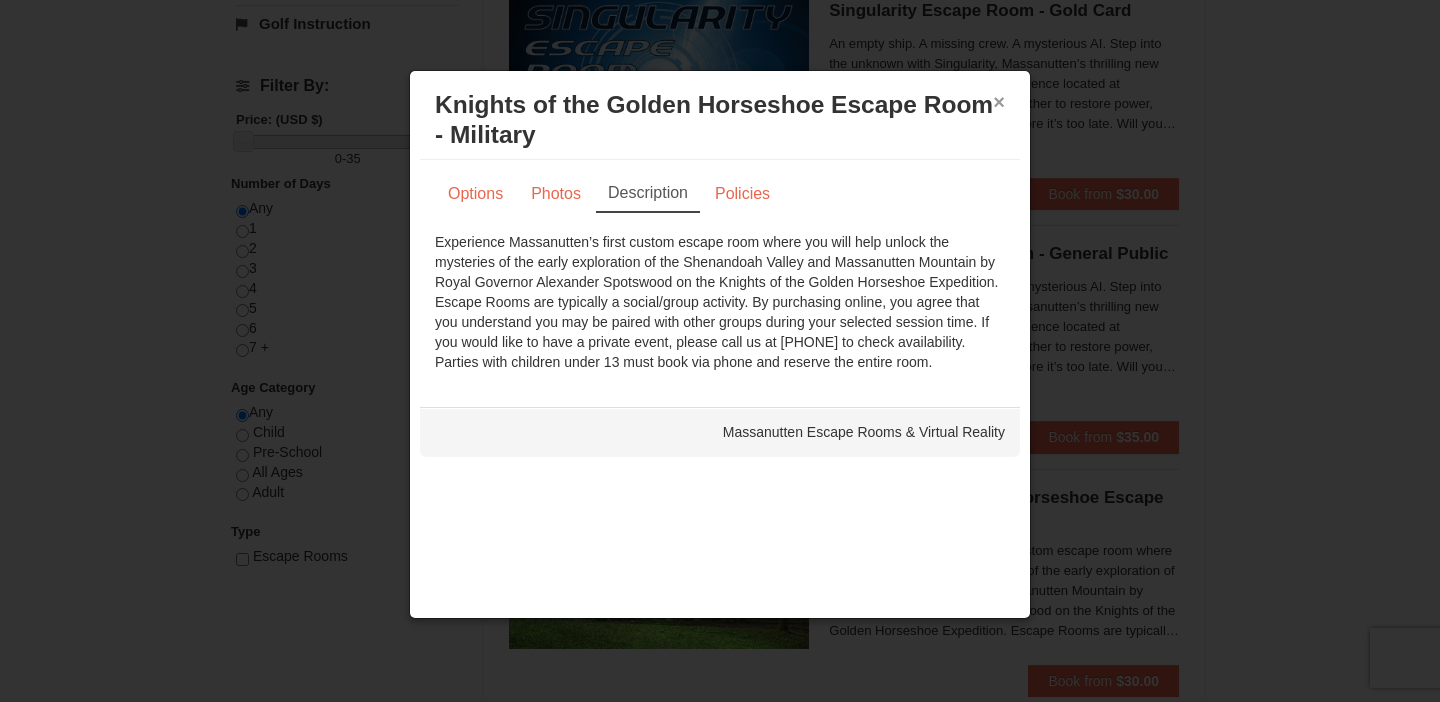 click on "×" at bounding box center (999, 102) 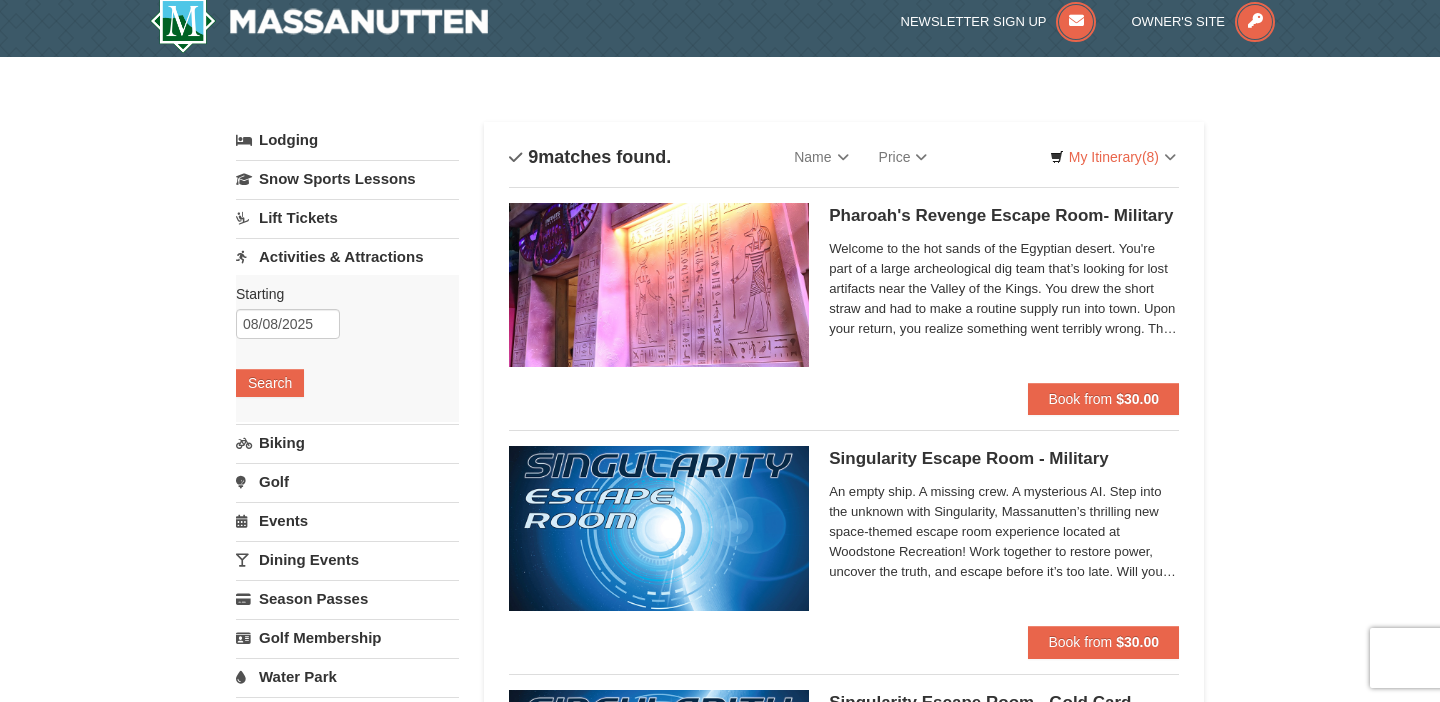 scroll, scrollTop: 0, scrollLeft: 0, axis: both 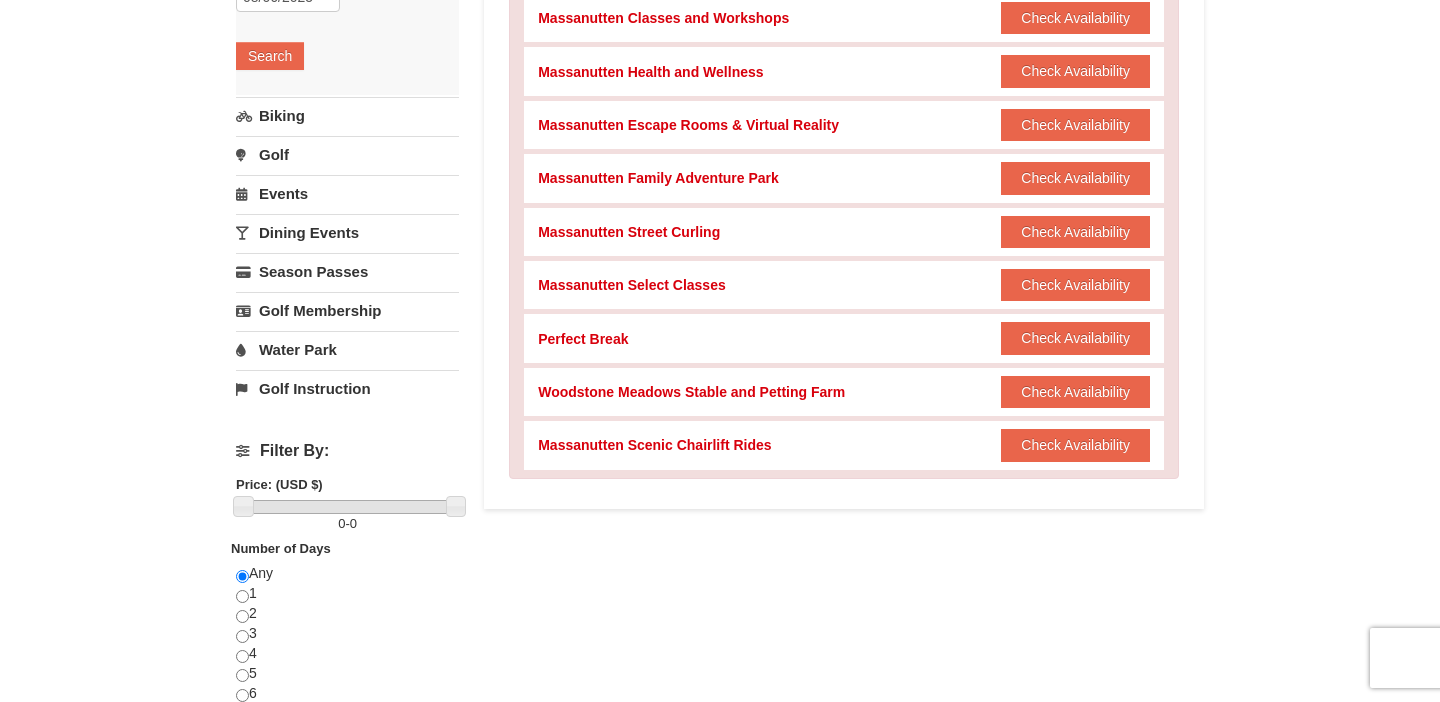 click on "Biking" at bounding box center [347, 115] 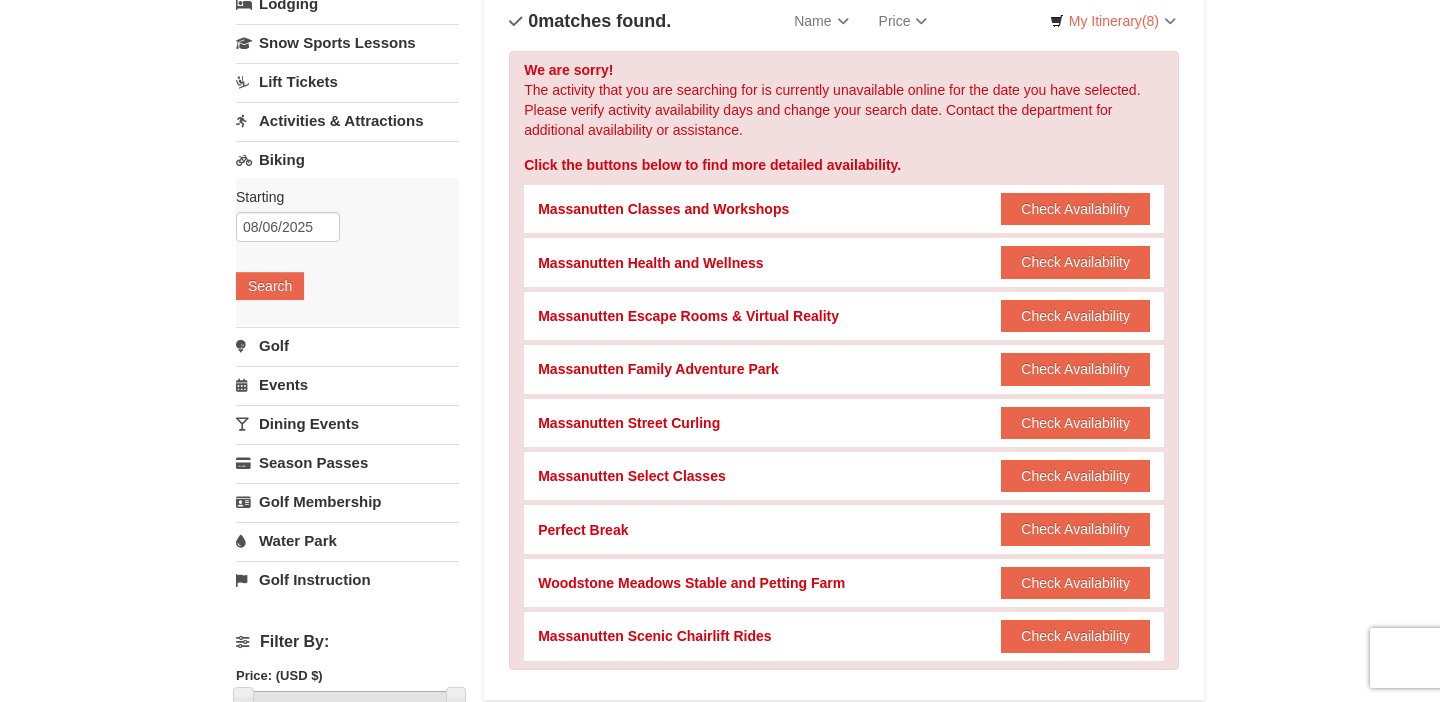 scroll, scrollTop: 155, scrollLeft: 0, axis: vertical 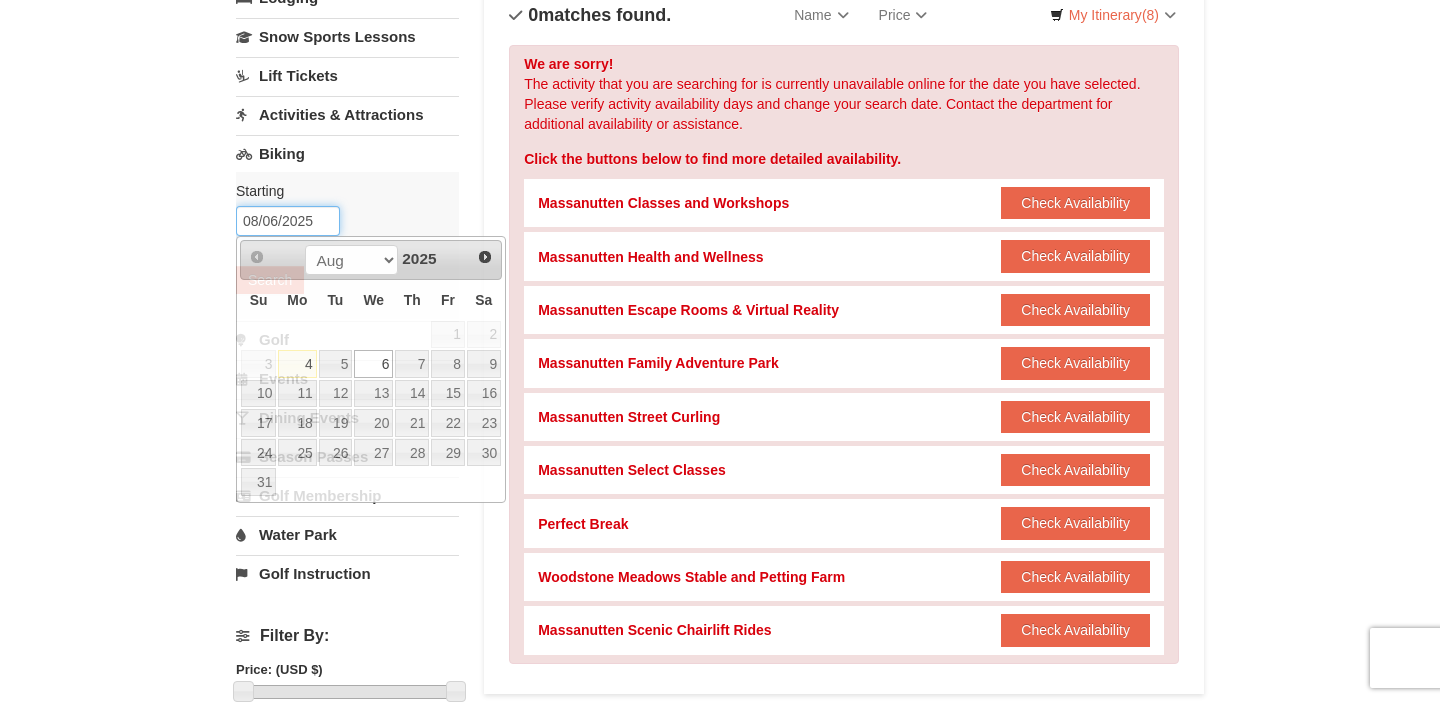 click on "08/06/2025" at bounding box center [288, 221] 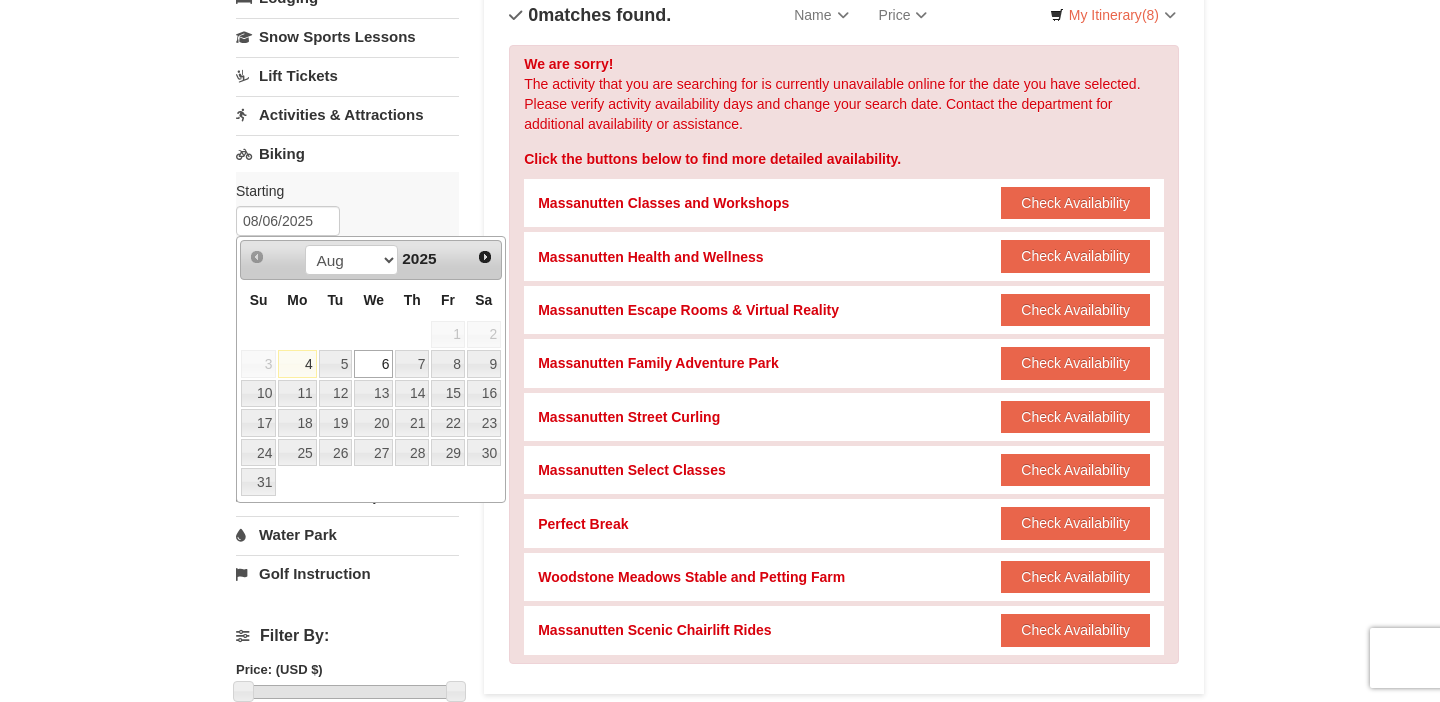 click on "6" at bounding box center [373, 364] 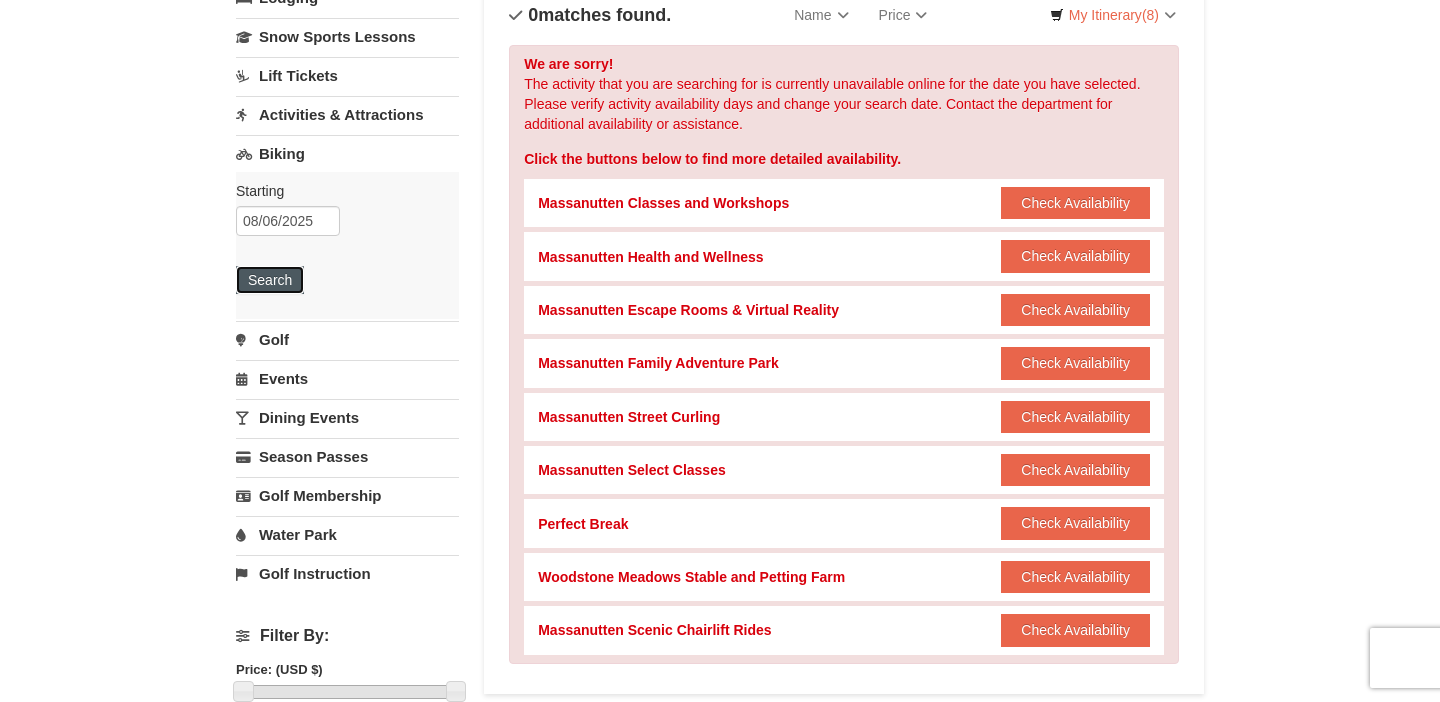 click on "Search" at bounding box center (270, 280) 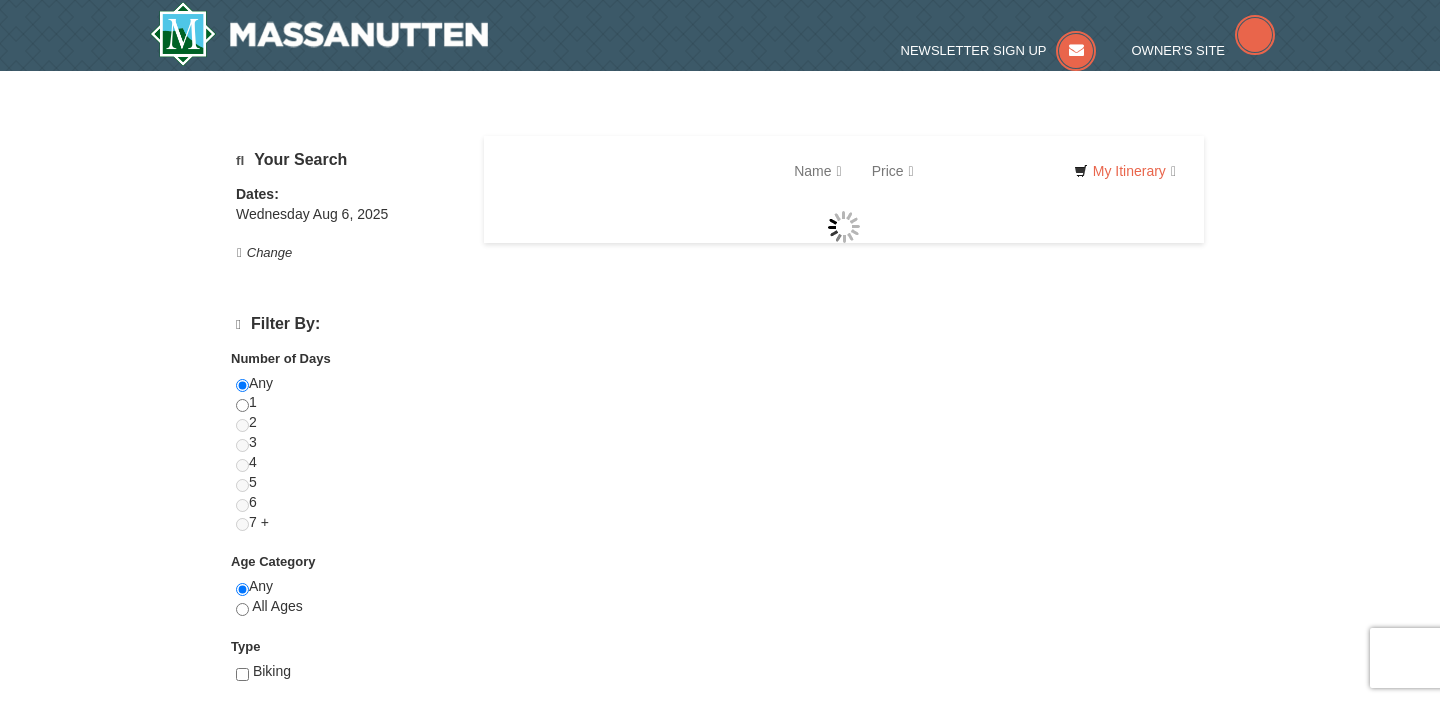 scroll, scrollTop: 0, scrollLeft: 0, axis: both 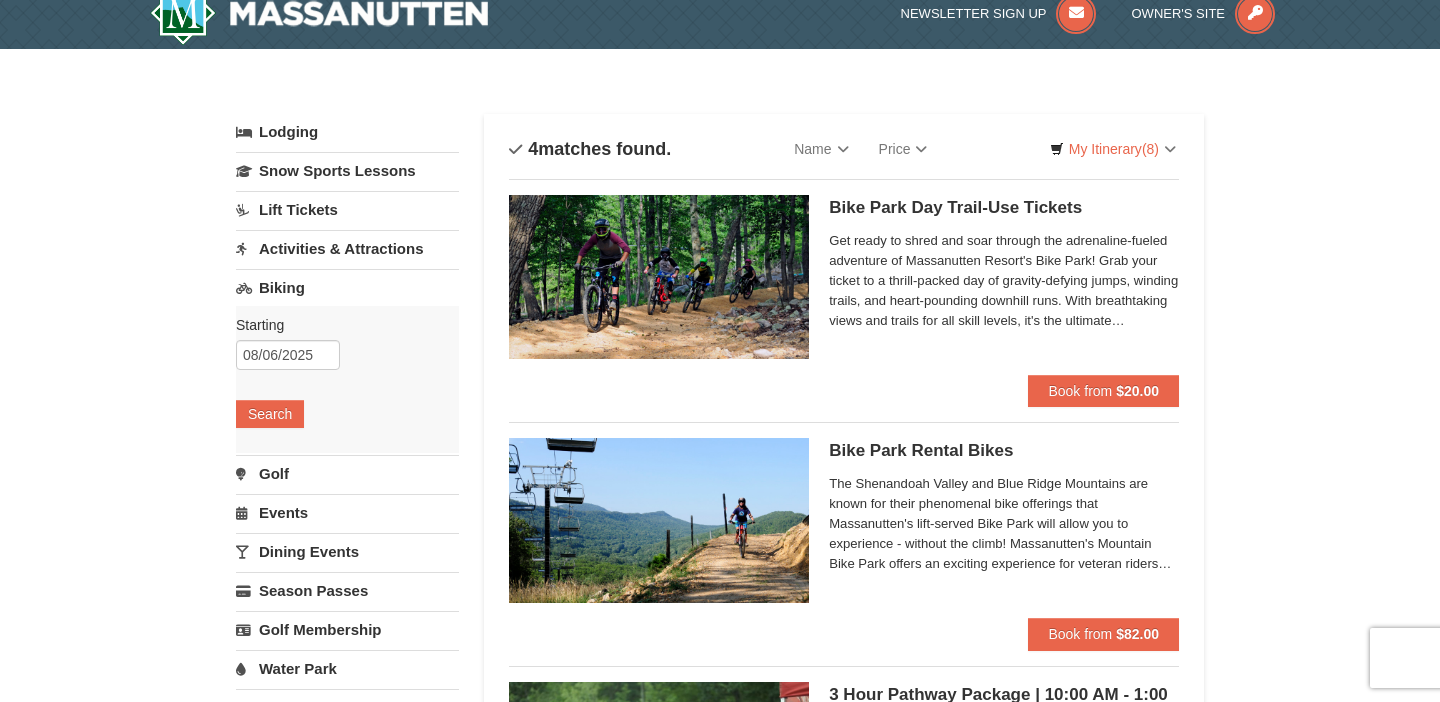 click on "Lift Tickets" at bounding box center [347, 209] 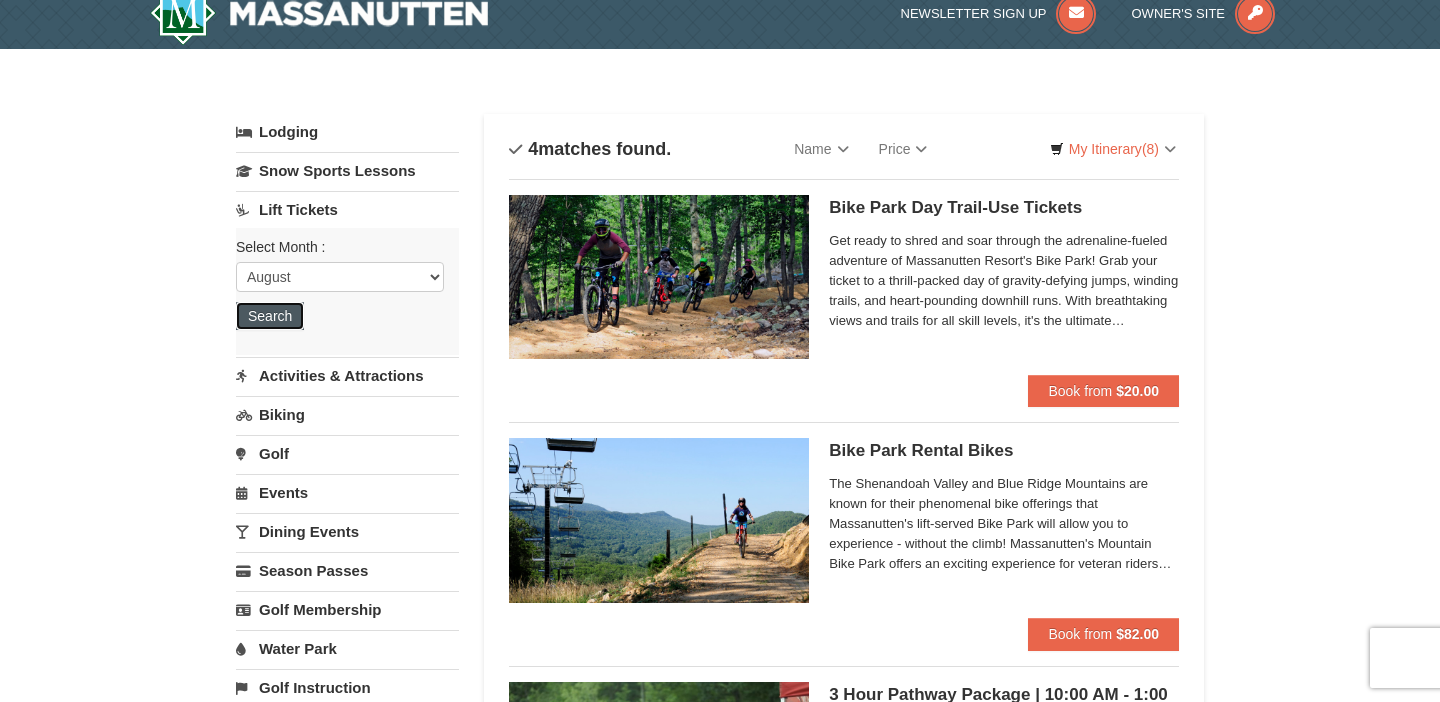 click on "Search" at bounding box center (270, 316) 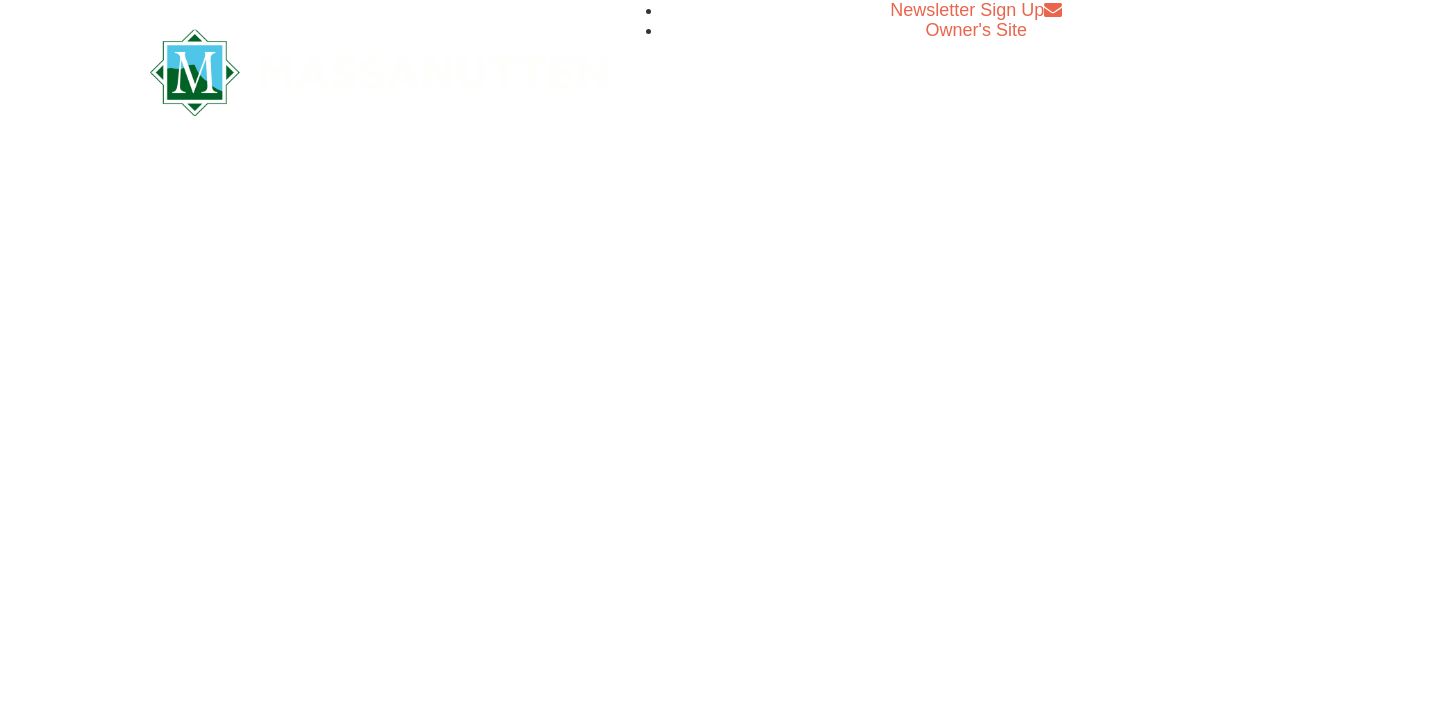 scroll, scrollTop: 0, scrollLeft: 0, axis: both 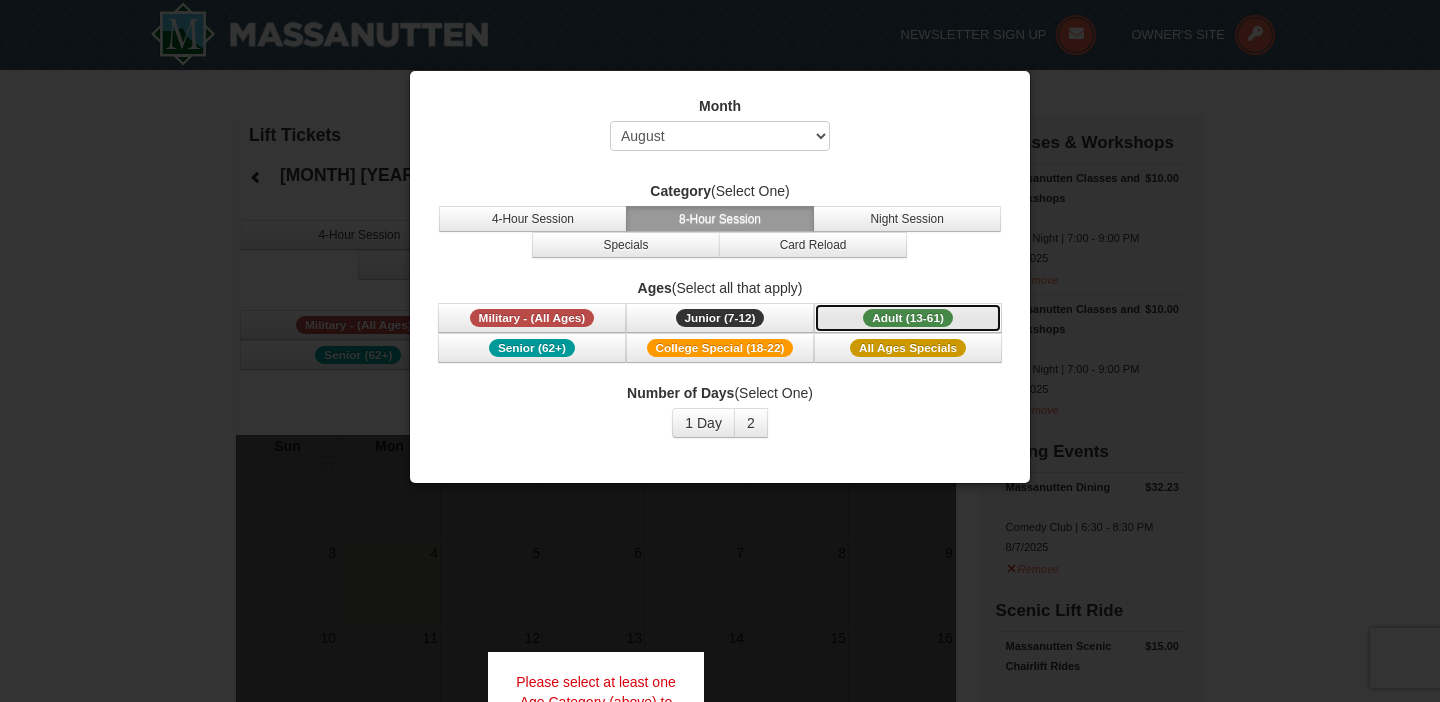click on "Adult (13-61)" at bounding box center [908, 318] 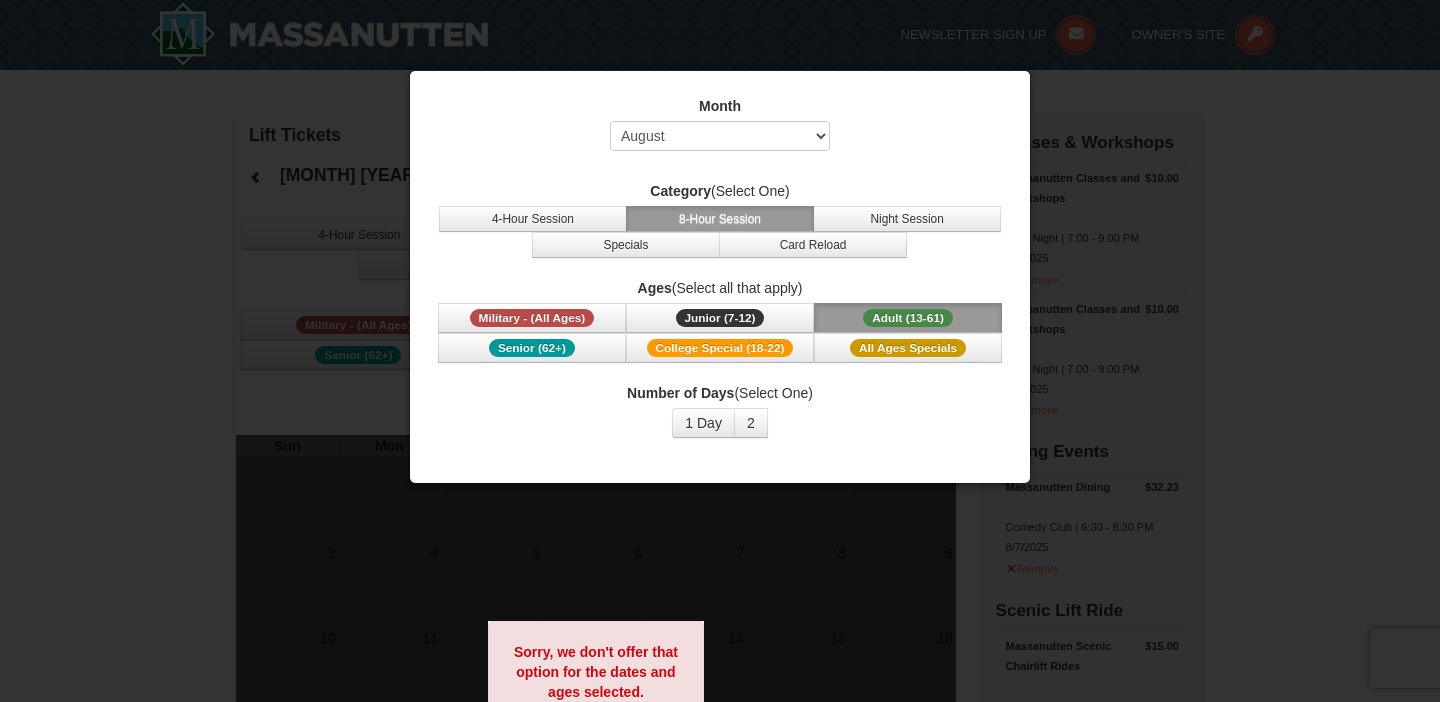 click at bounding box center (720, 351) 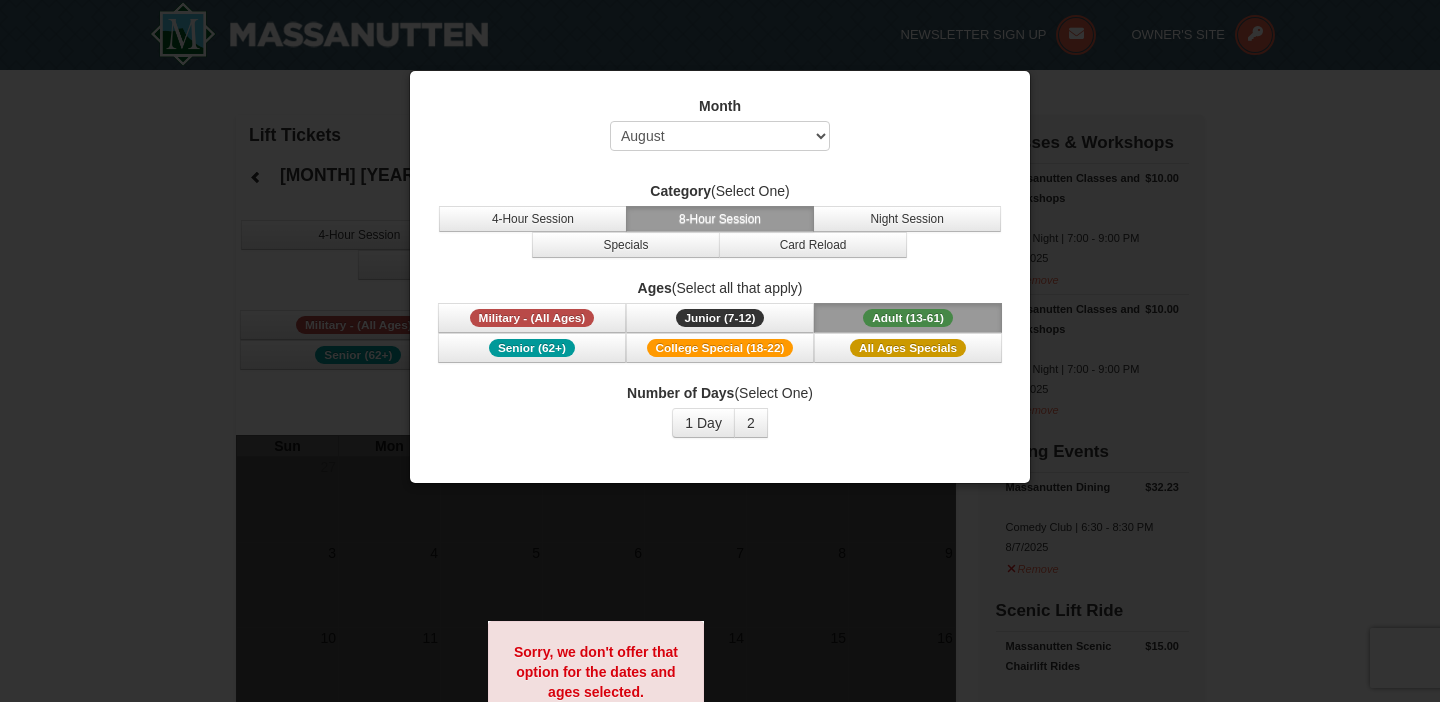 click at bounding box center (720, 351) 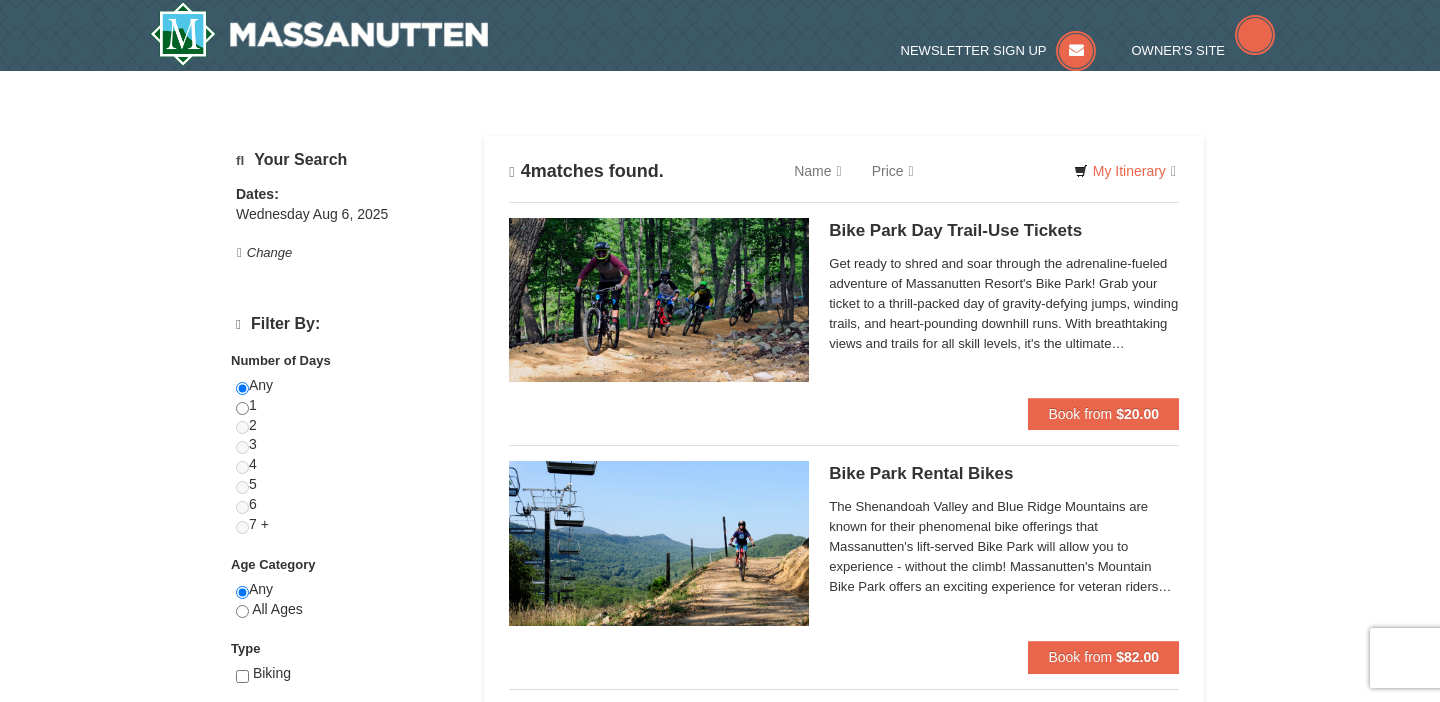 scroll, scrollTop: 48, scrollLeft: 0, axis: vertical 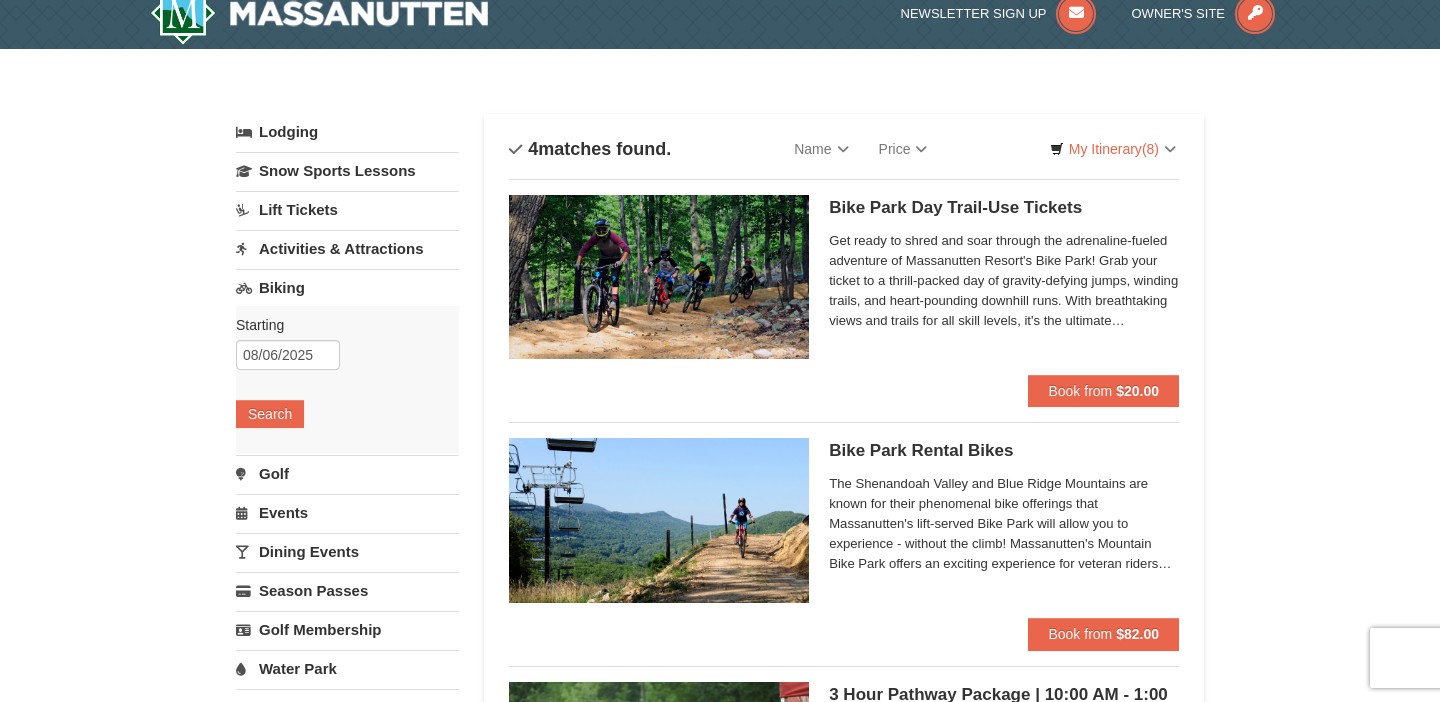 click on "Activities & Attractions" at bounding box center [347, 248] 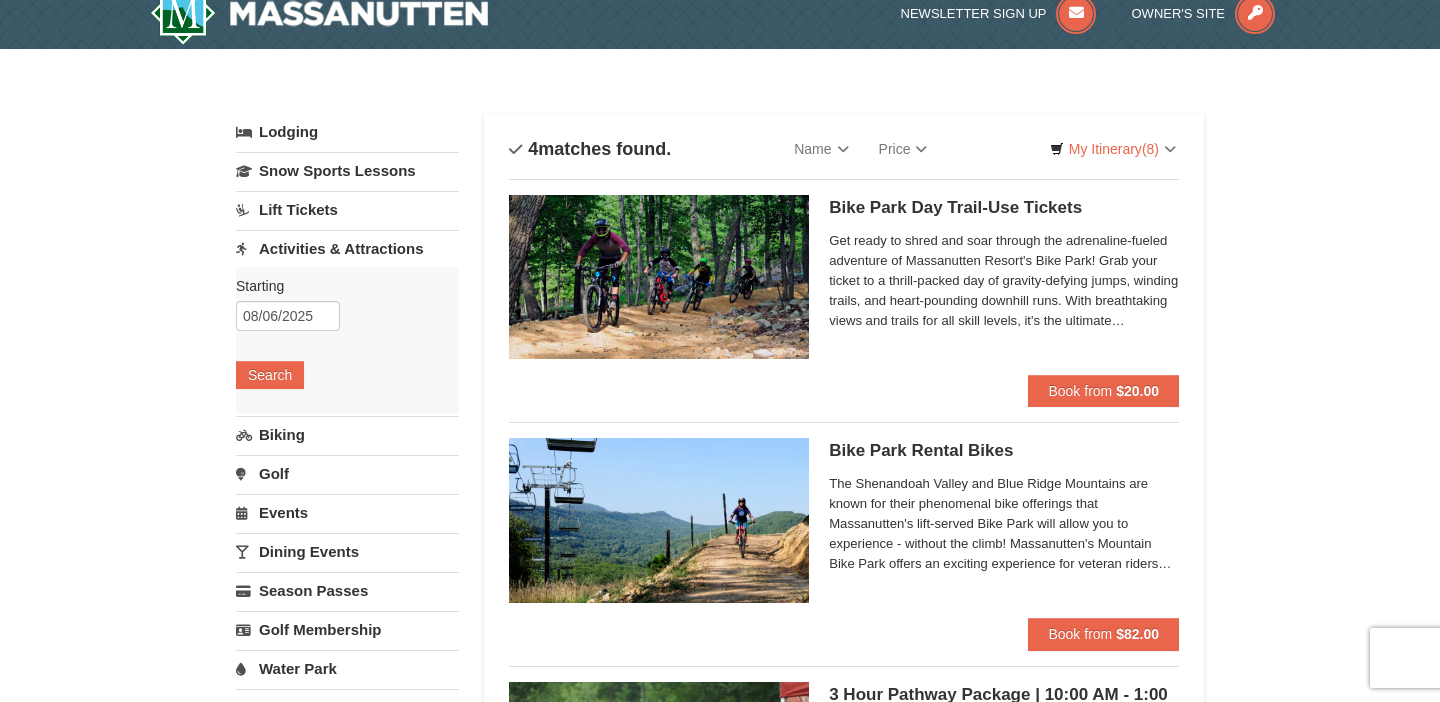 click on "Golf" at bounding box center (347, 473) 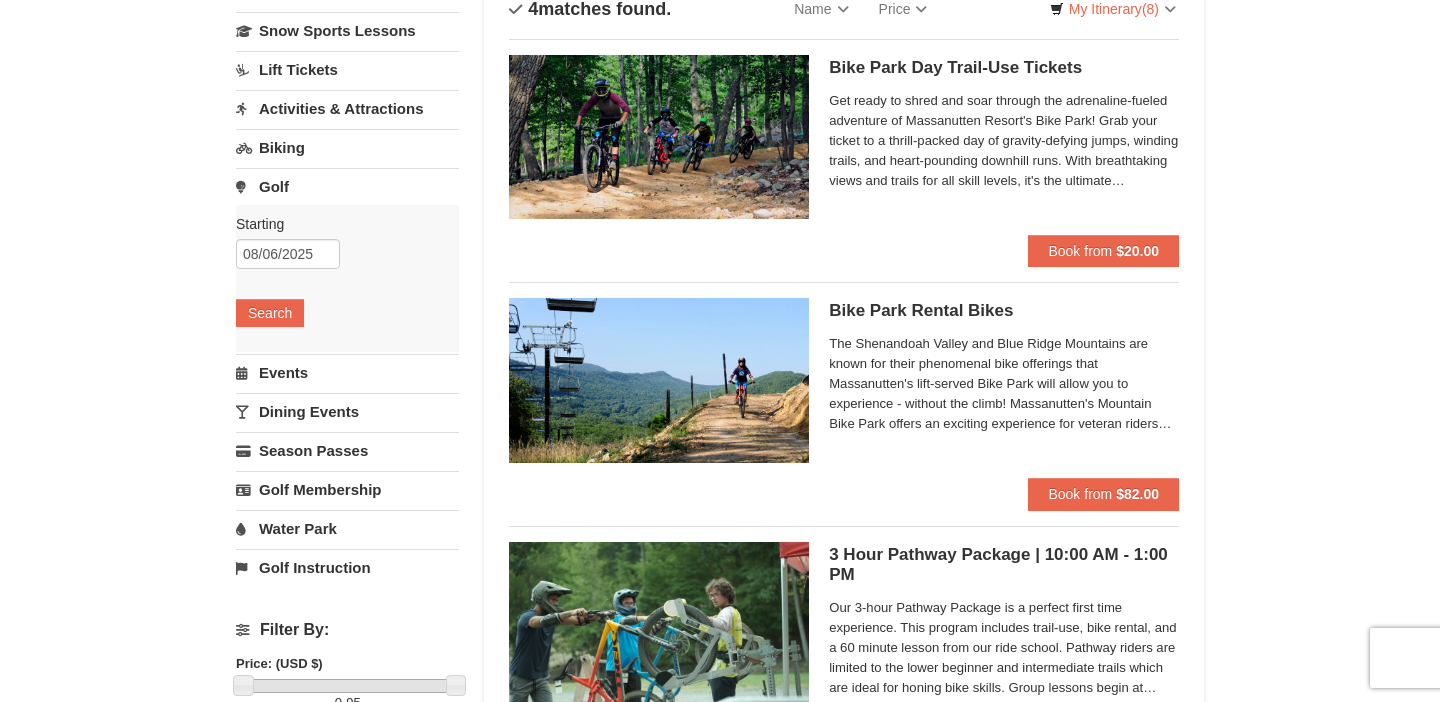 scroll, scrollTop: 164, scrollLeft: 0, axis: vertical 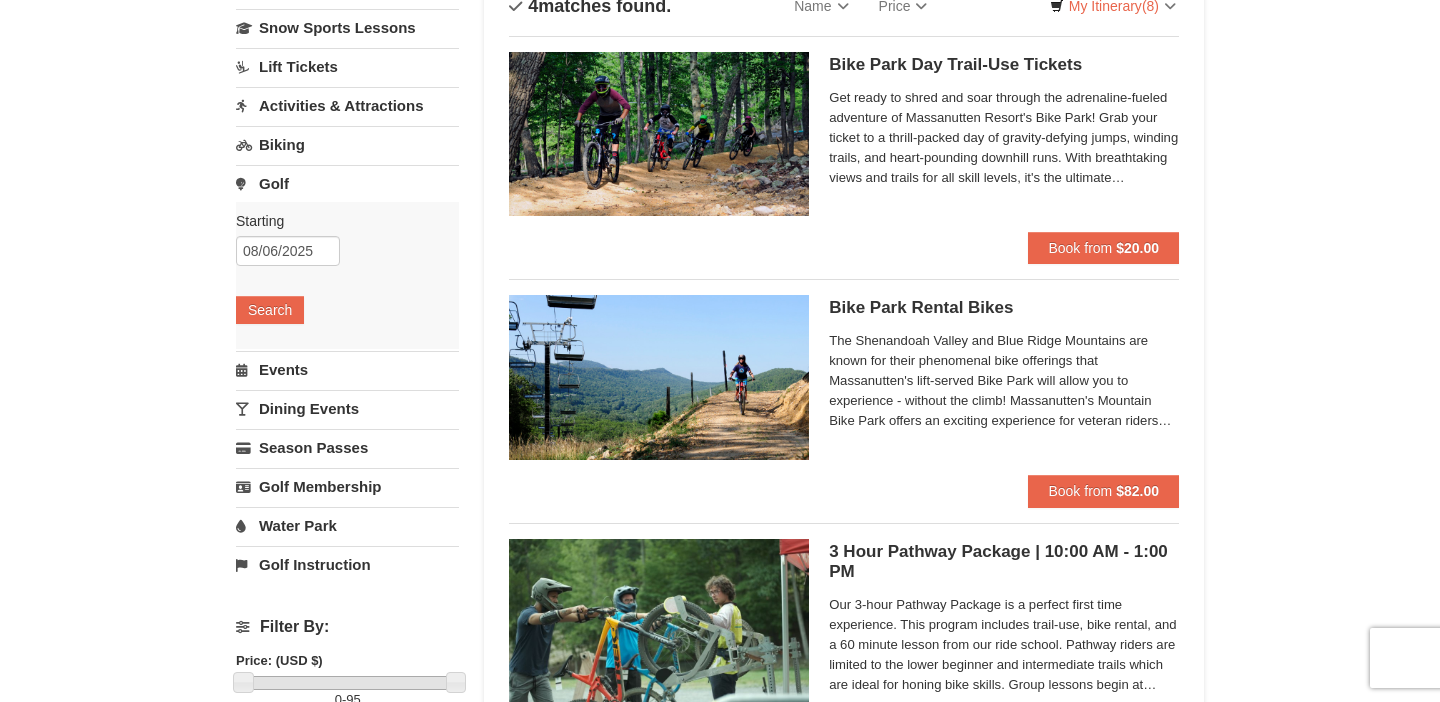 click on "Golf" at bounding box center [347, 183] 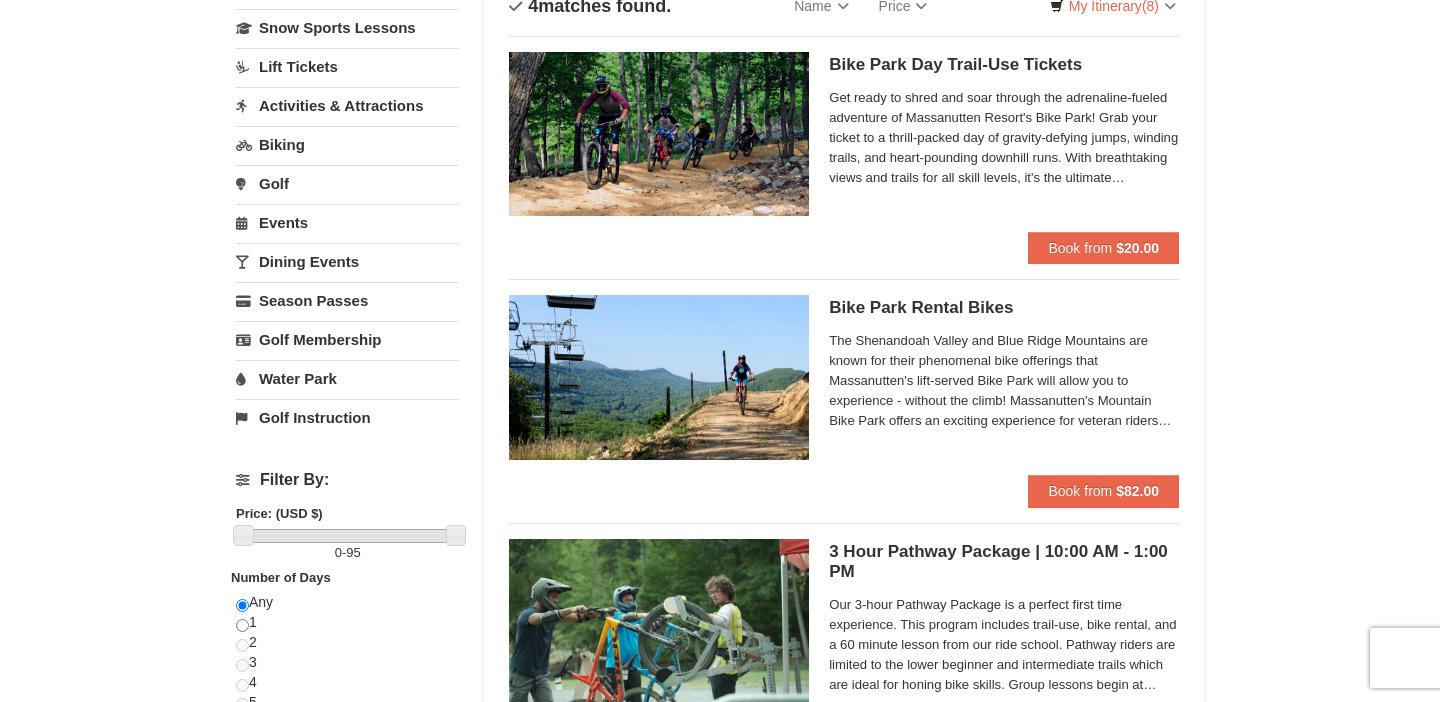 click on "Golf" at bounding box center (347, 183) 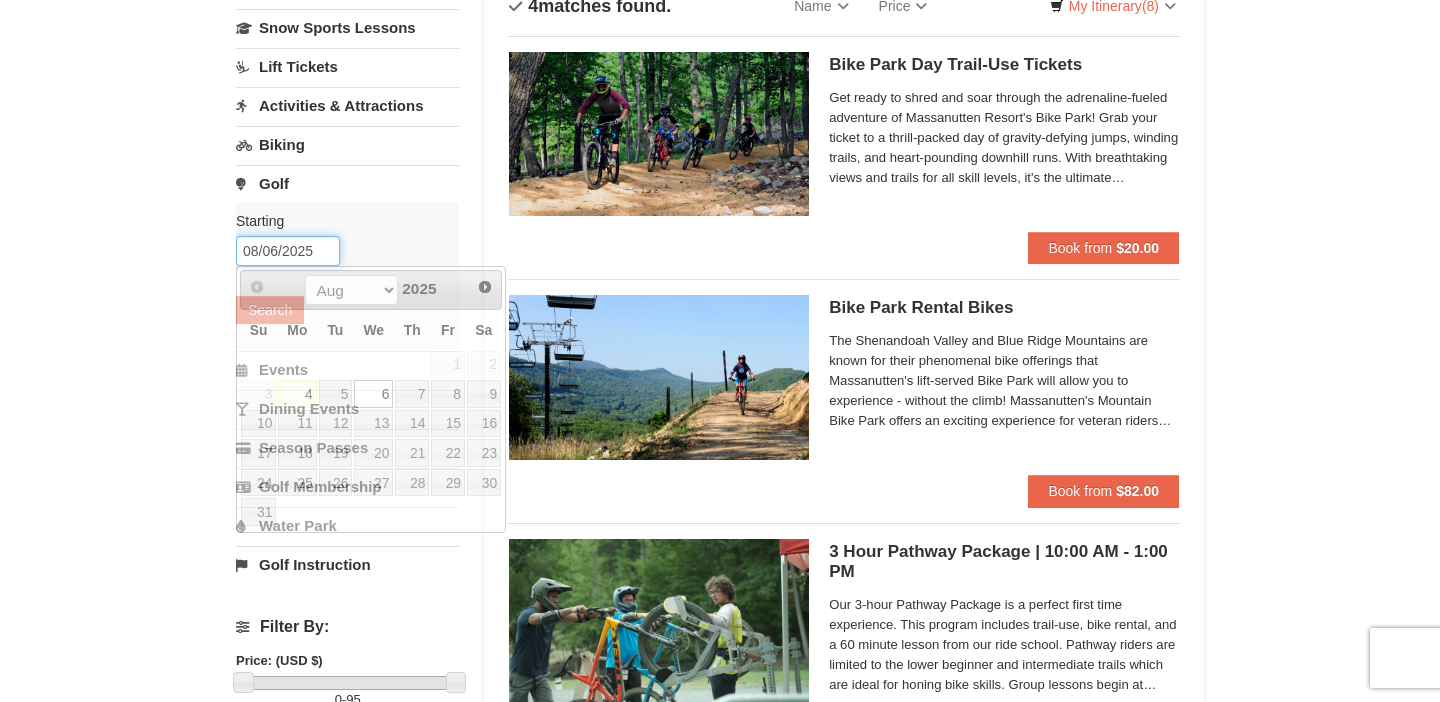 click on "08/06/2025" at bounding box center (288, 251) 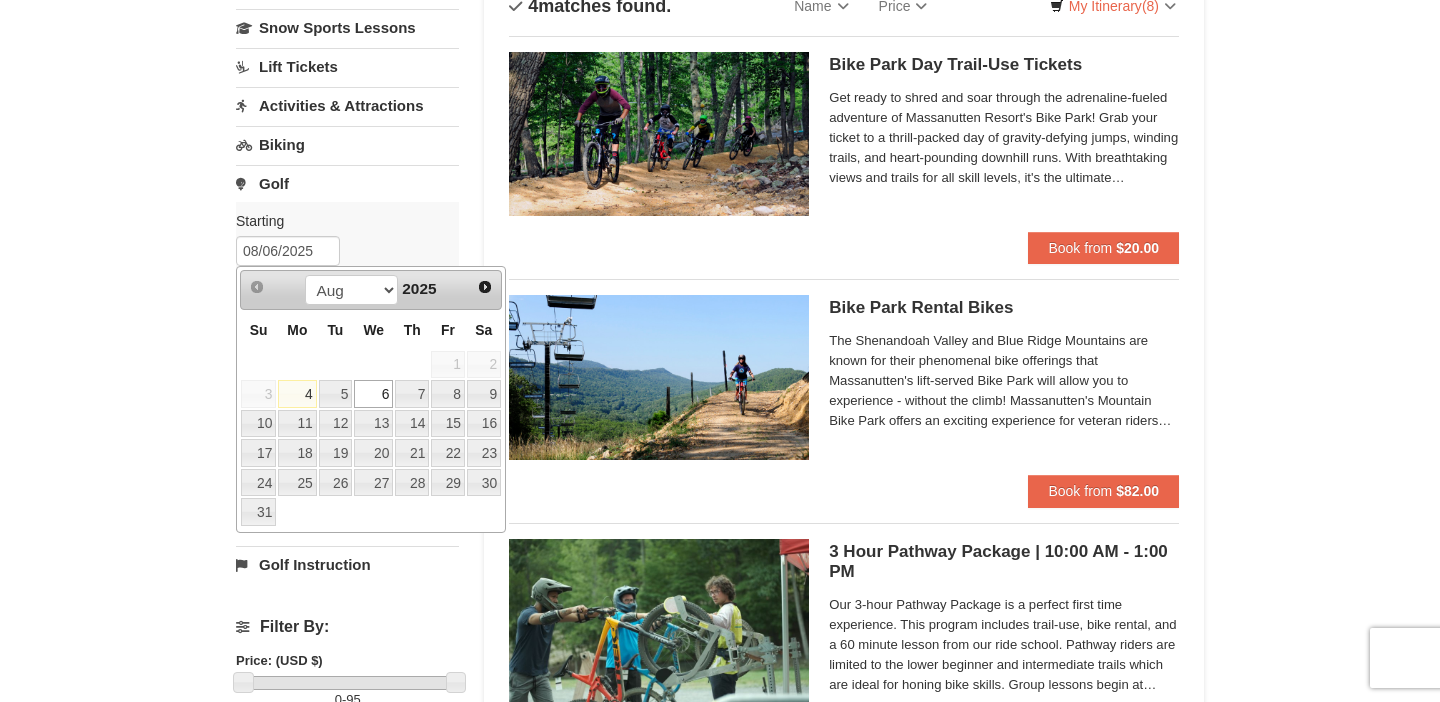 click on "6" at bounding box center [373, 394] 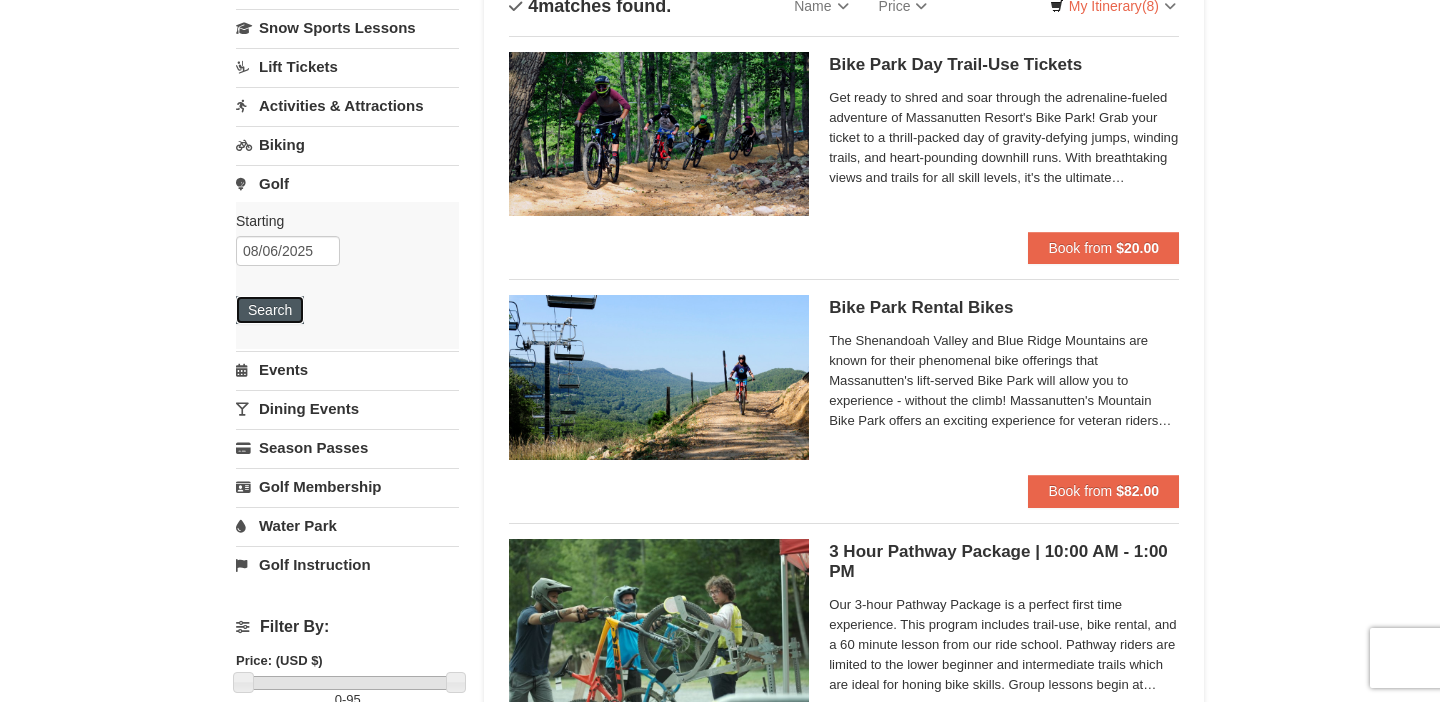 click on "Search" at bounding box center [270, 310] 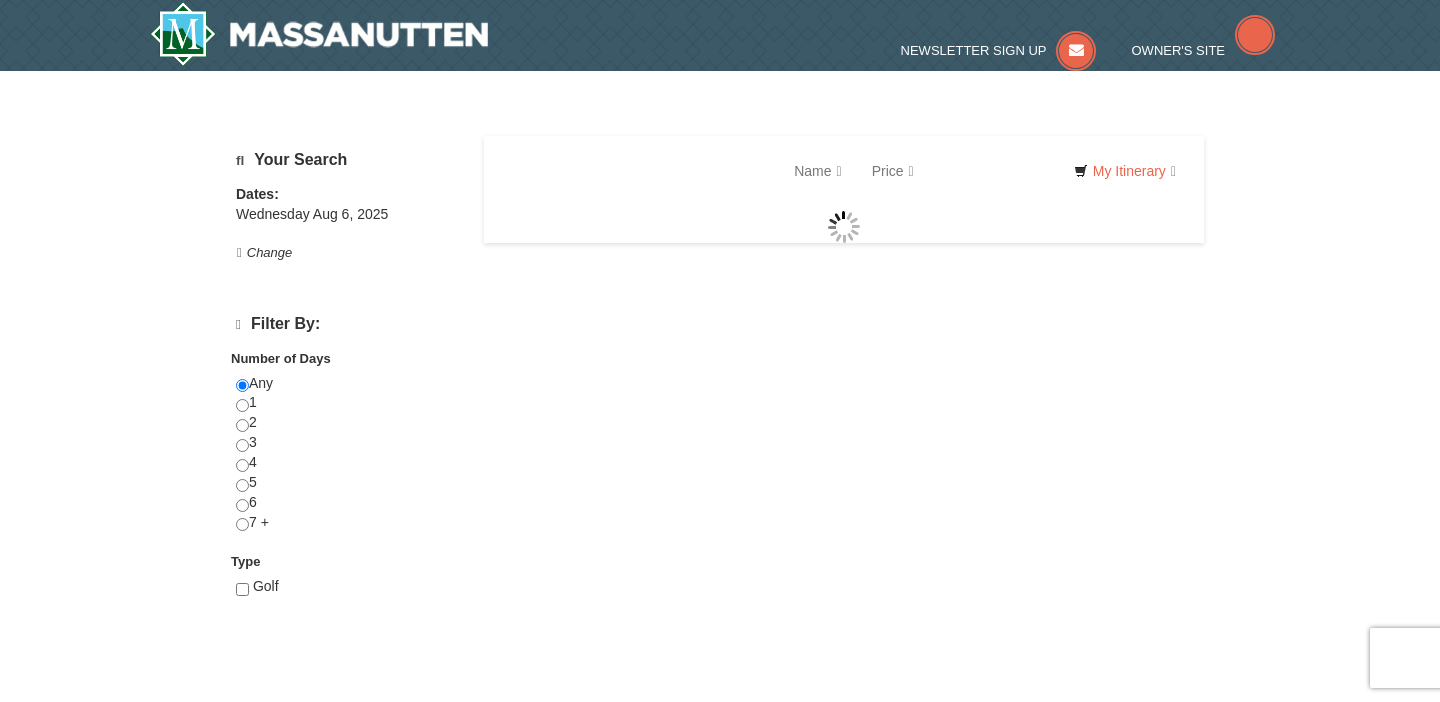 scroll, scrollTop: 0, scrollLeft: 0, axis: both 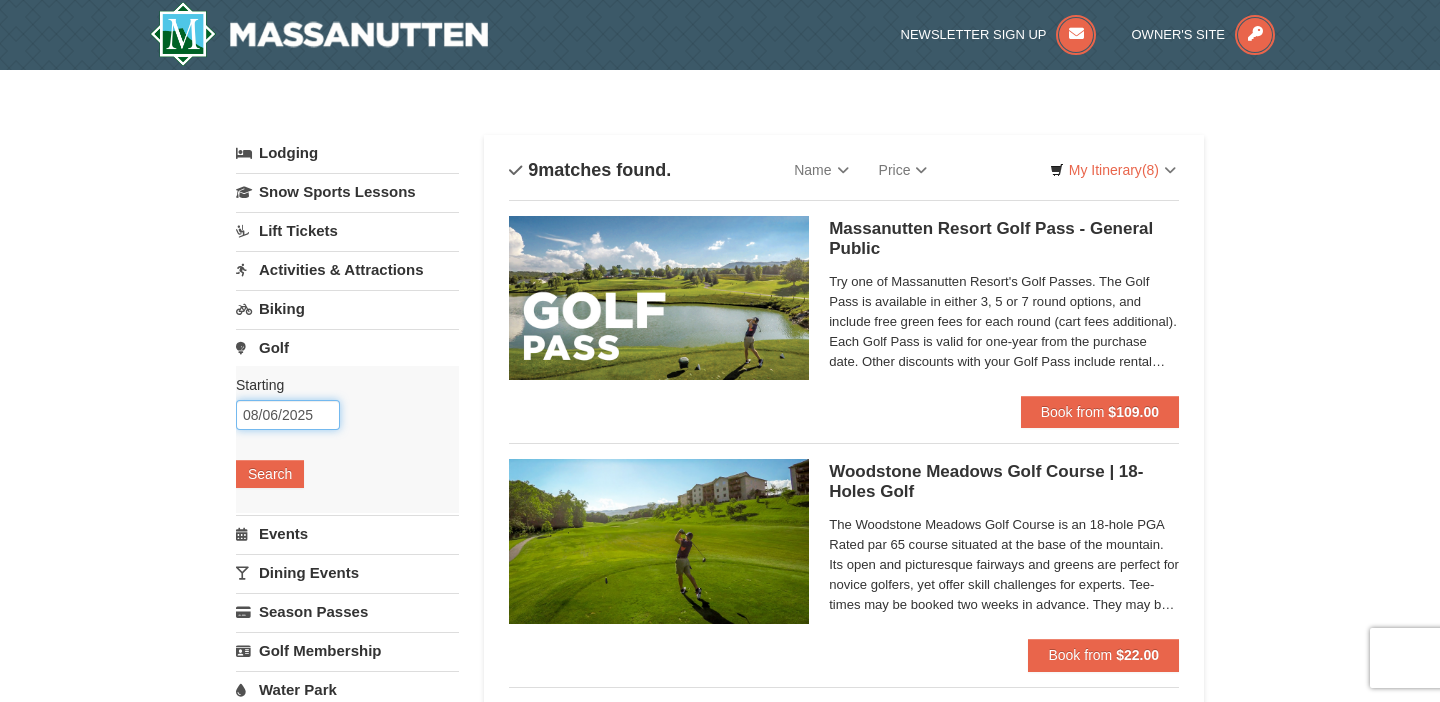 click on "08/06/2025" at bounding box center [288, 415] 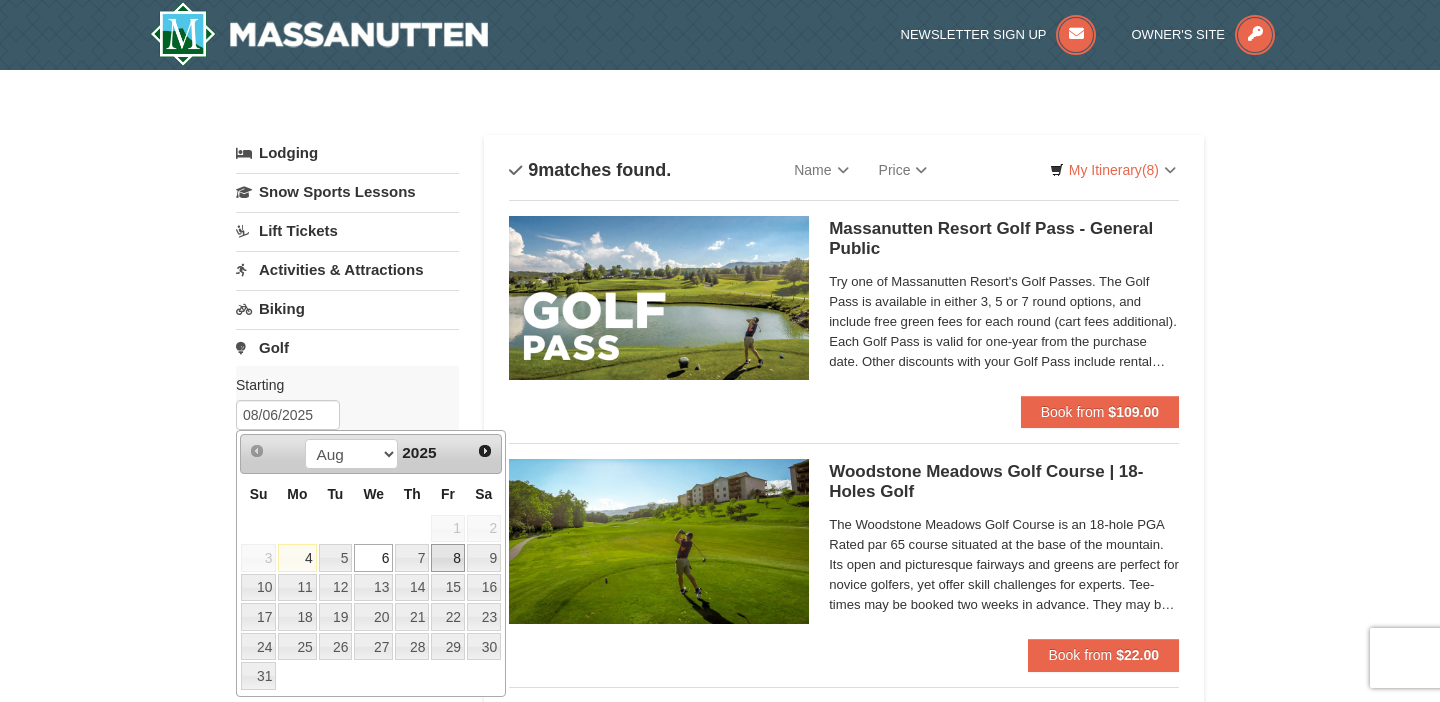 click on "8" at bounding box center [448, 558] 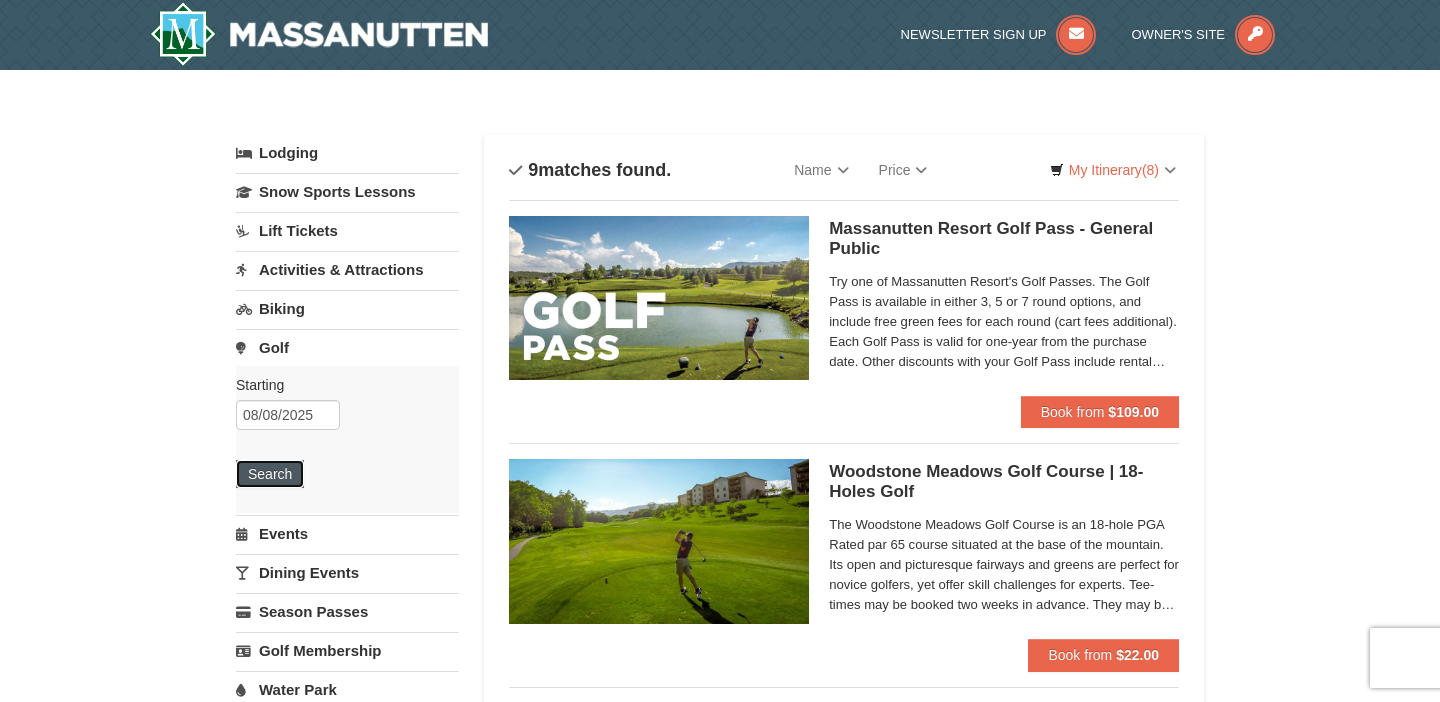 click on "Search" at bounding box center (270, 474) 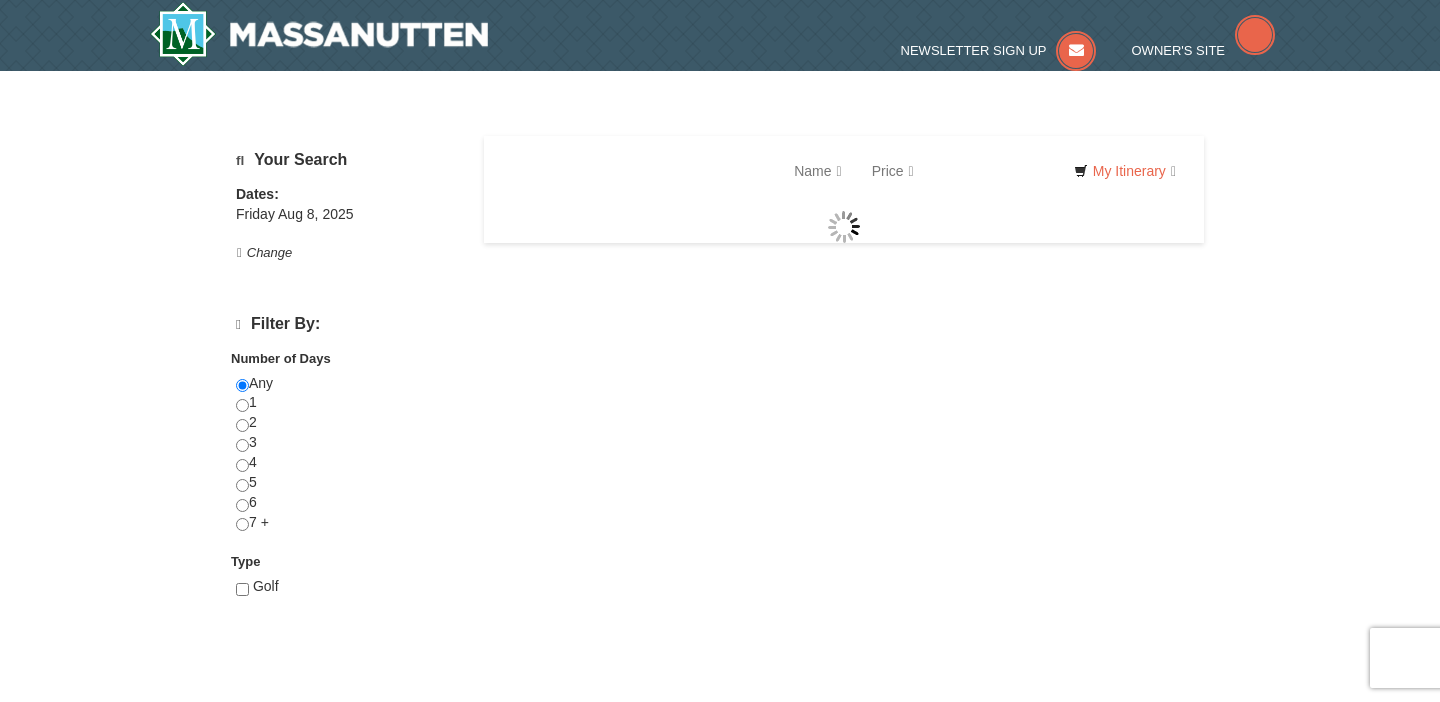 scroll, scrollTop: 0, scrollLeft: 0, axis: both 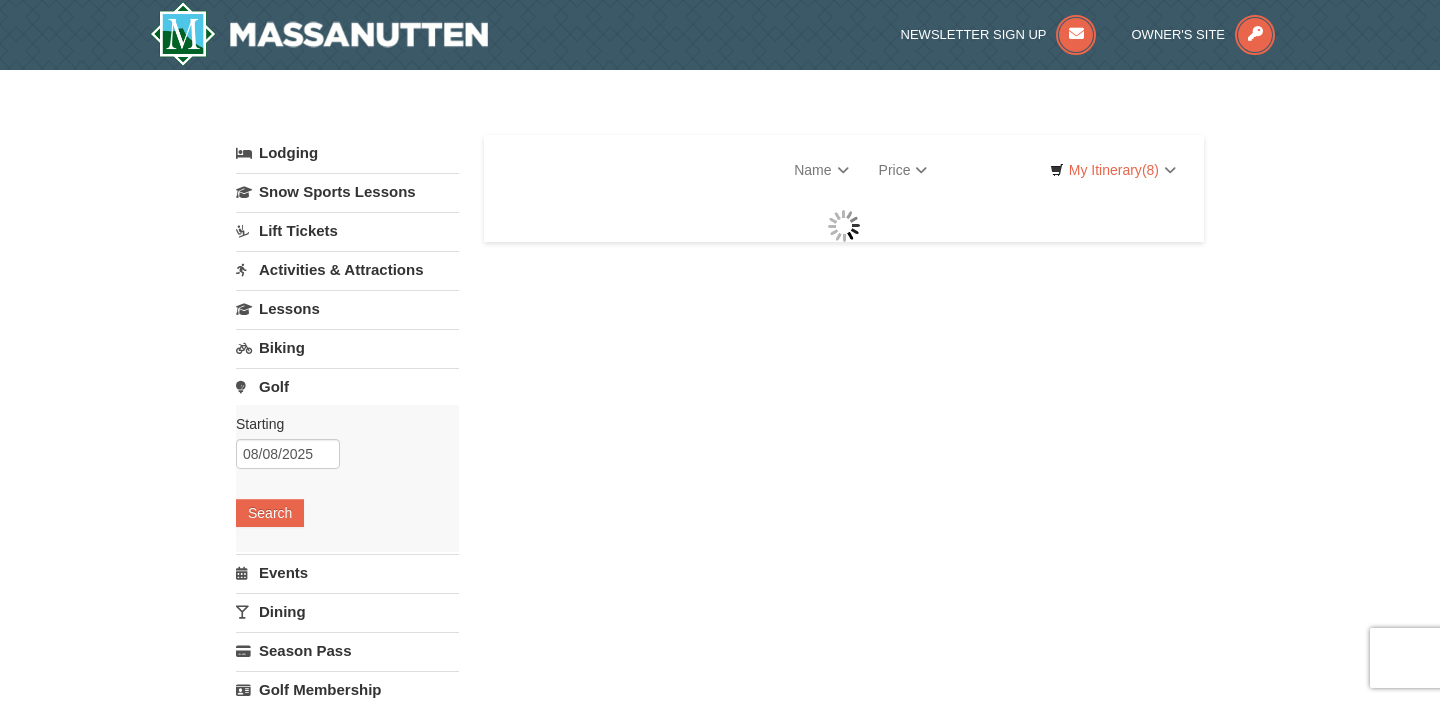 select on "8" 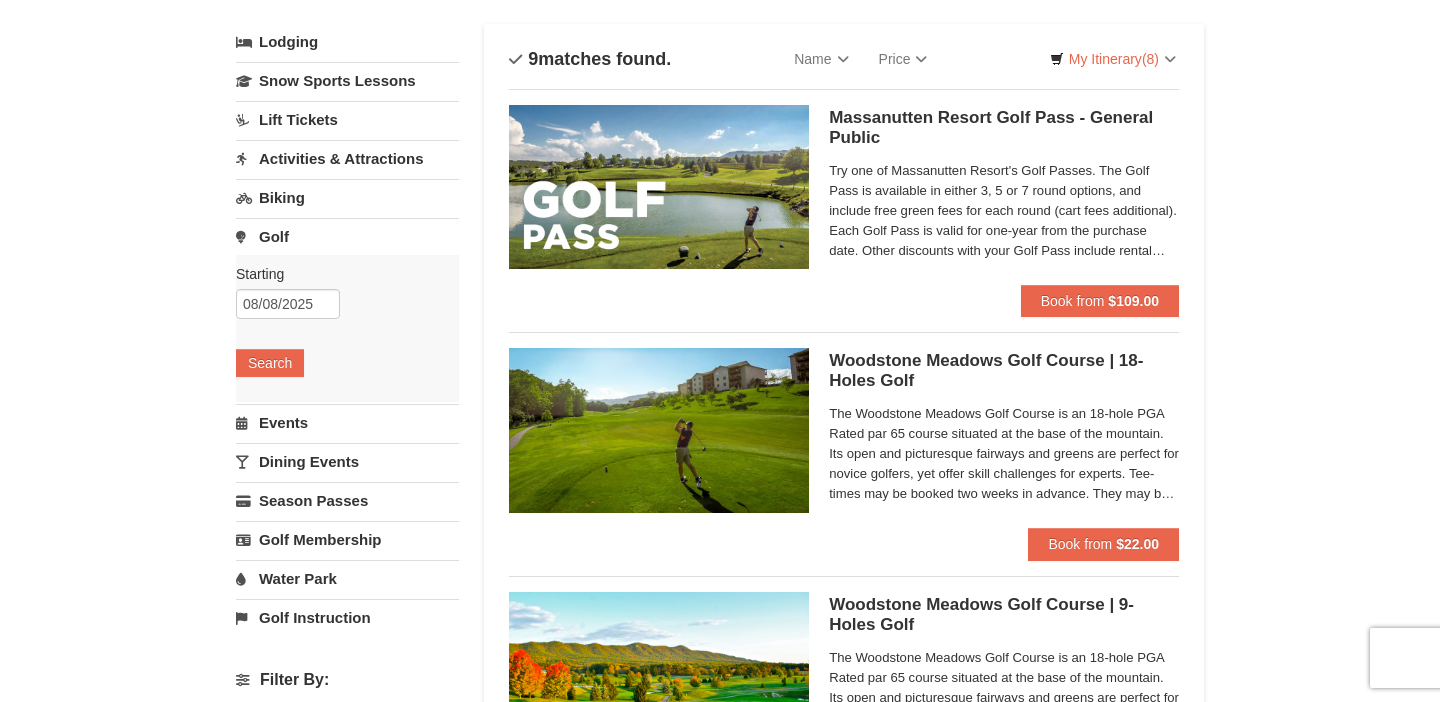 scroll, scrollTop: 115, scrollLeft: 0, axis: vertical 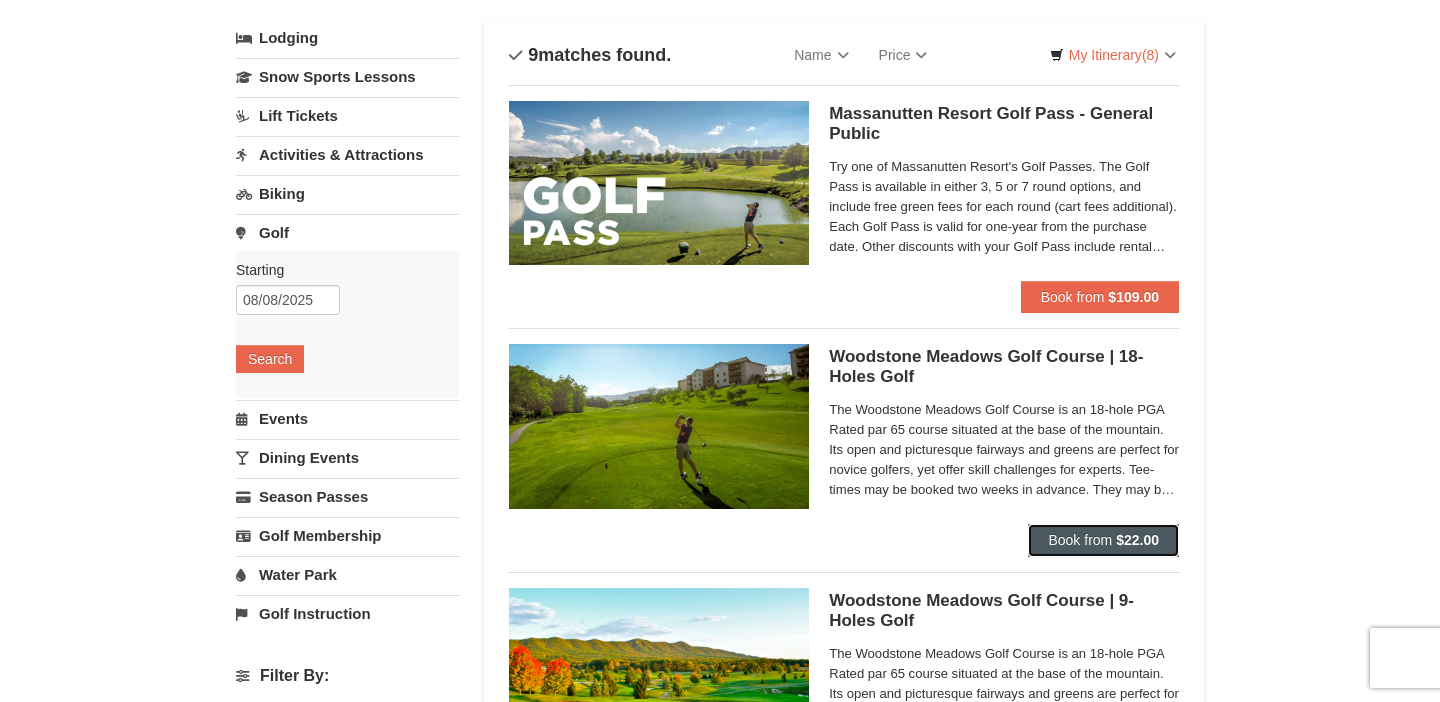 click on "Book from" at bounding box center [1080, 540] 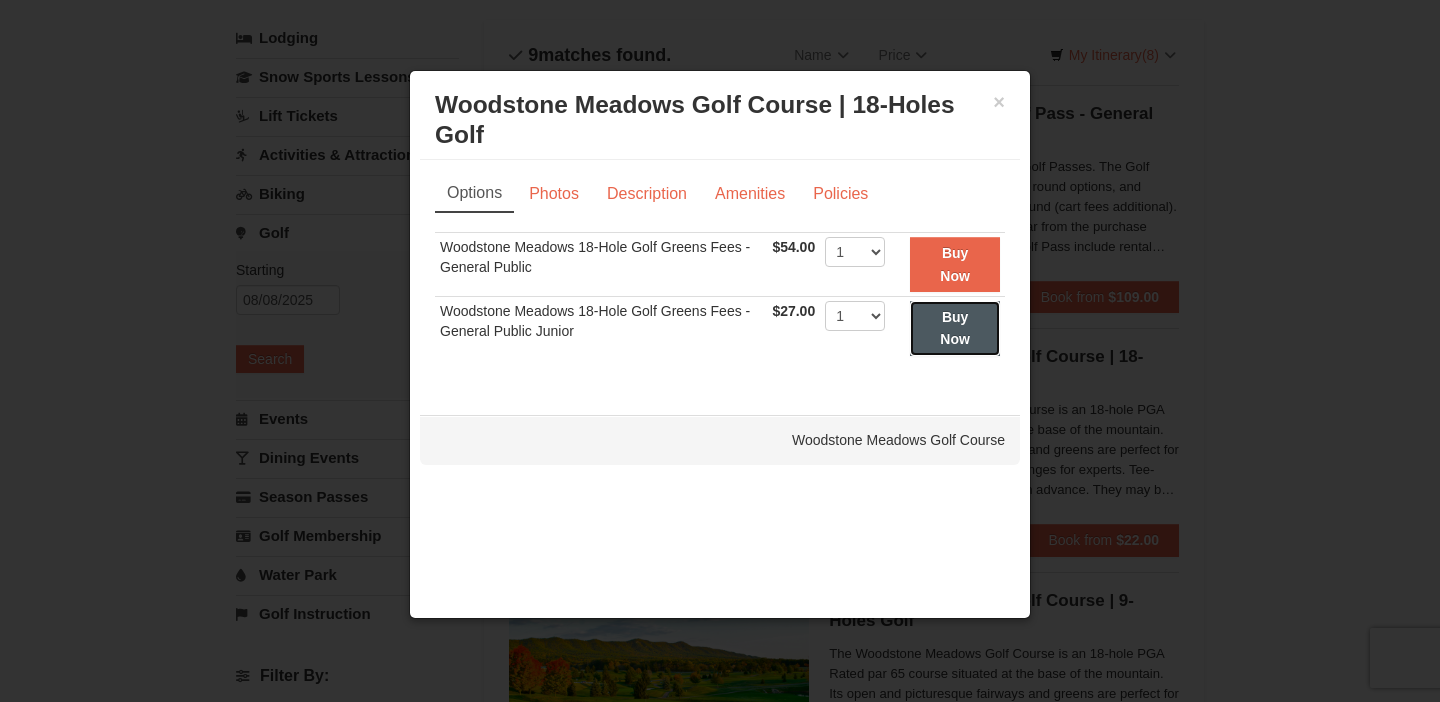 click on "Buy Now" at bounding box center [955, 328] 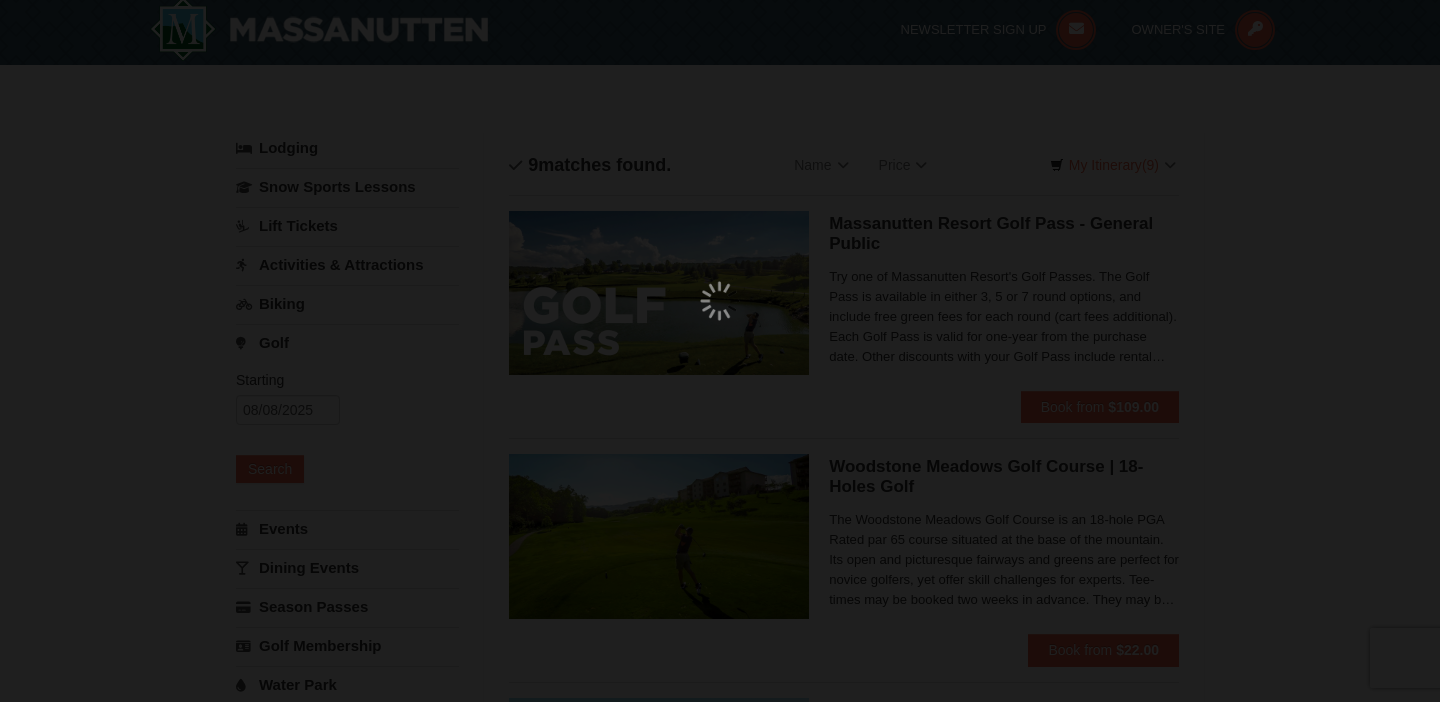 scroll, scrollTop: 6, scrollLeft: 0, axis: vertical 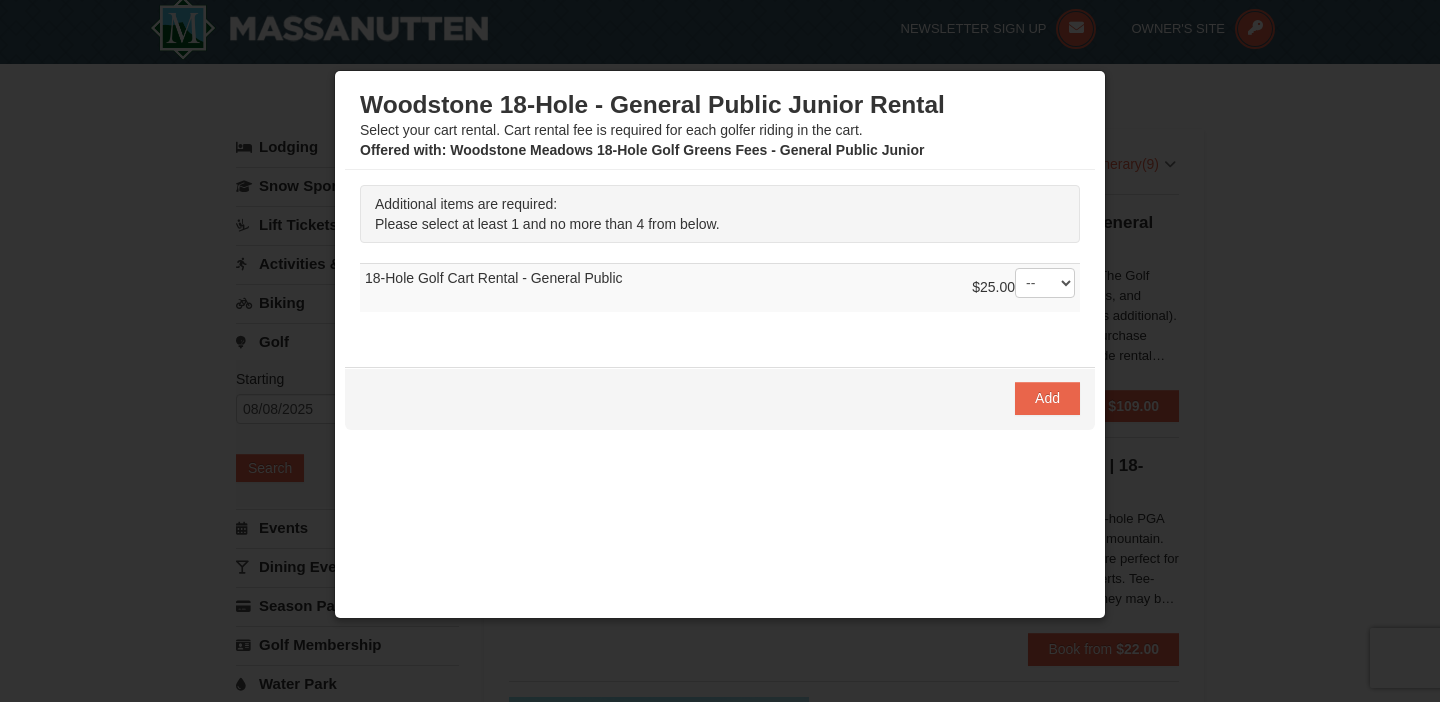 click on "Woodstone 18-Hole - General Public Junior Rental Select your cart rental. Cart rental fee is required for each golfer riding in the cart. Offered with : Woodstone Meadows 18-Hole Golf Greens Fees - General Public Junior
Additional items are required:
-- -- --" at bounding box center [720, 344] 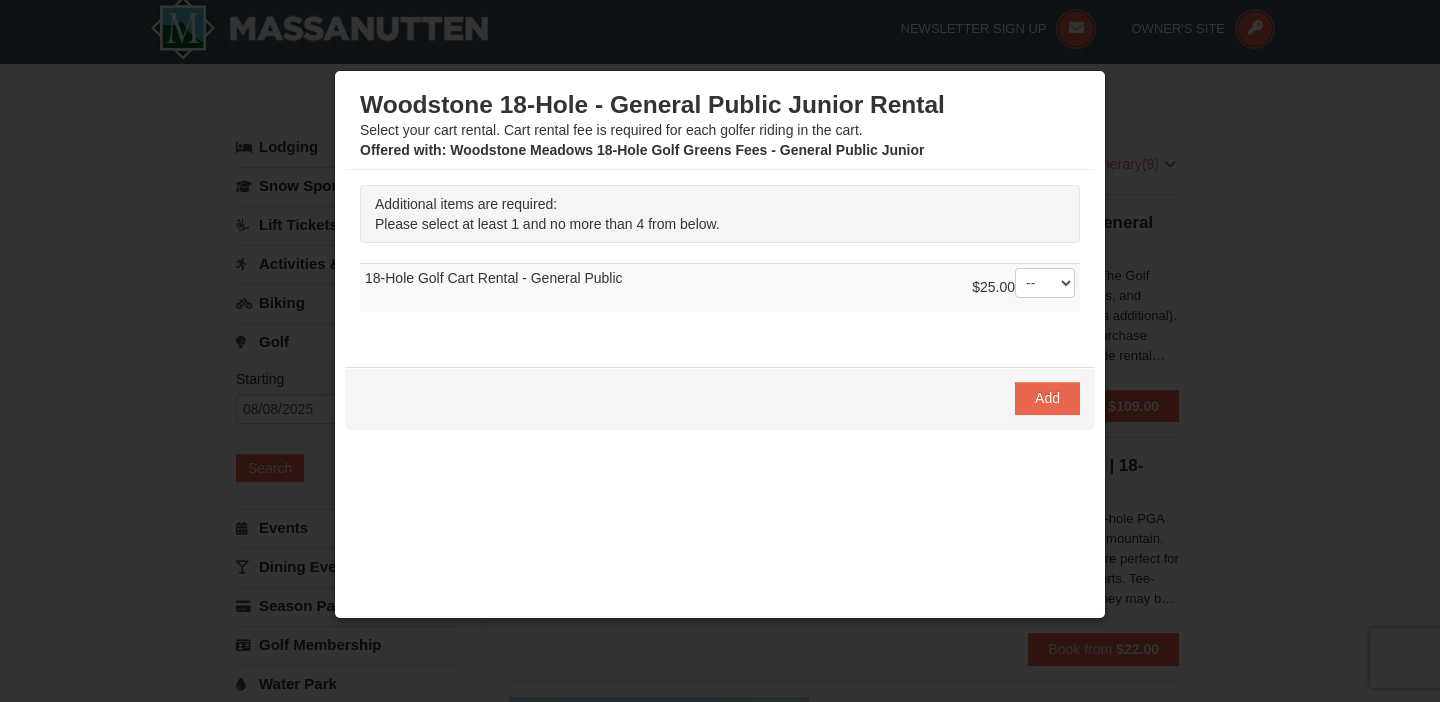click at bounding box center [720, 351] 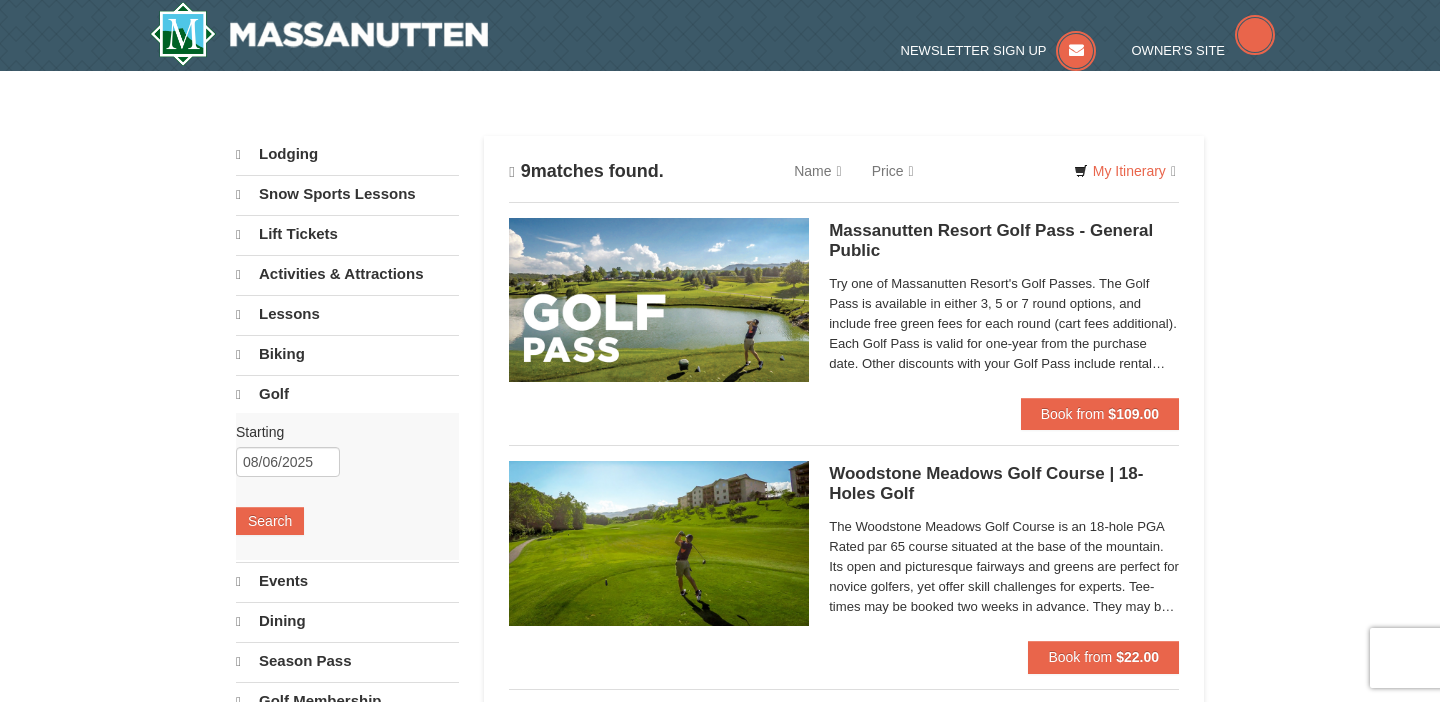 scroll, scrollTop: 0, scrollLeft: 0, axis: both 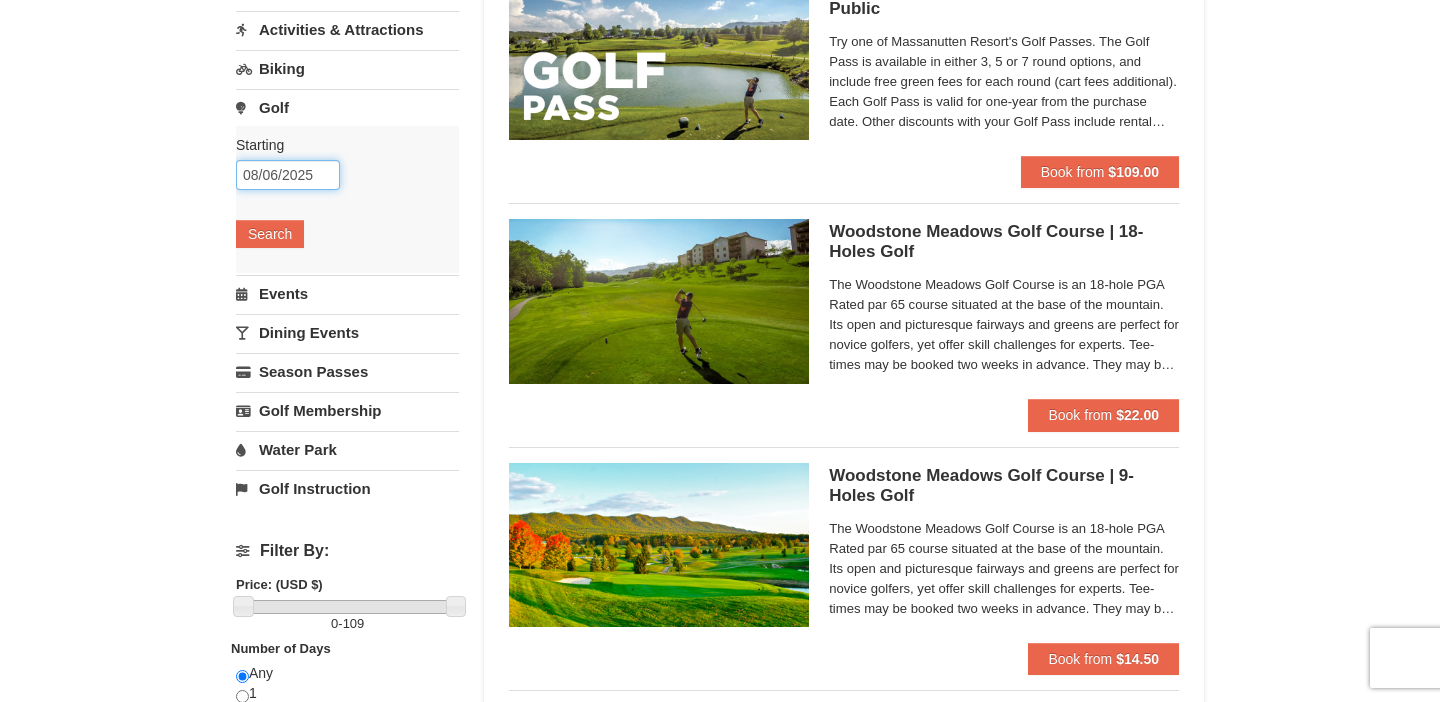 click on "08/06/2025" at bounding box center [288, 175] 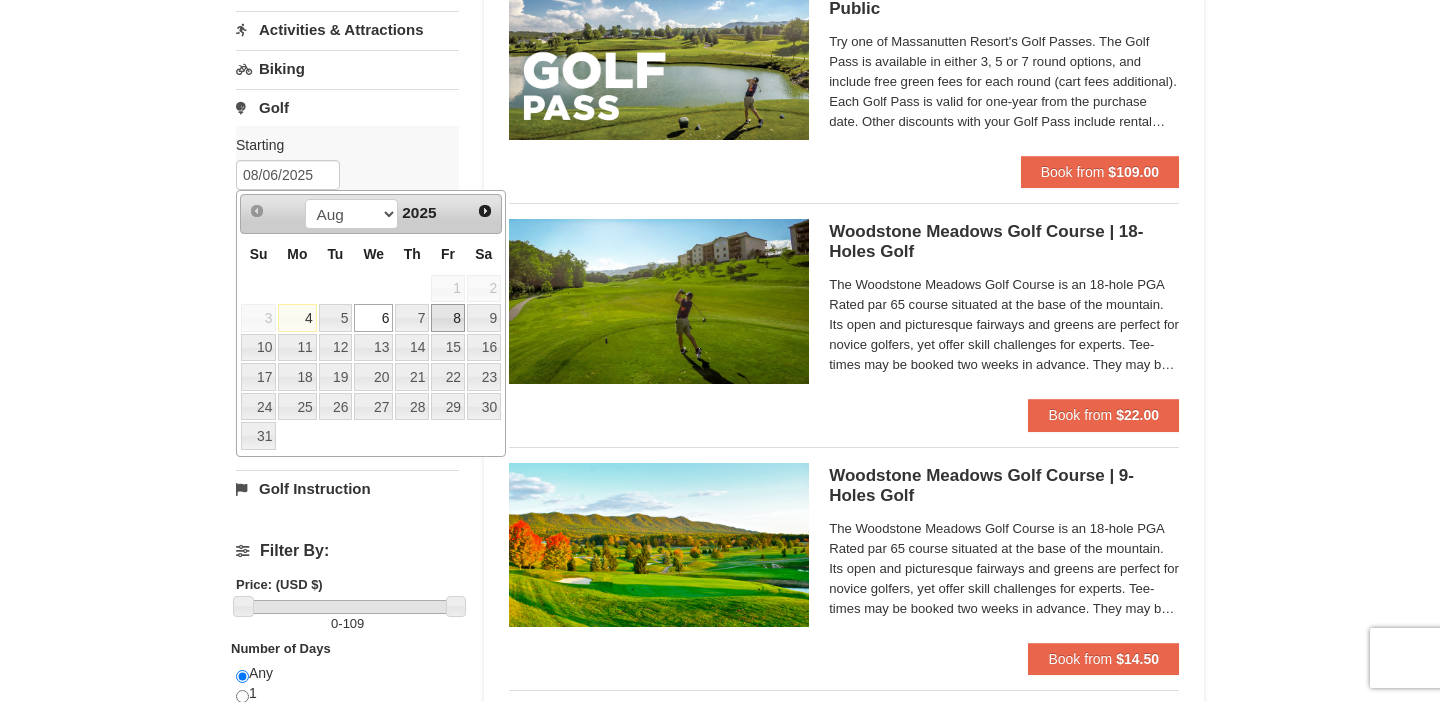 click on "8" at bounding box center (448, 318) 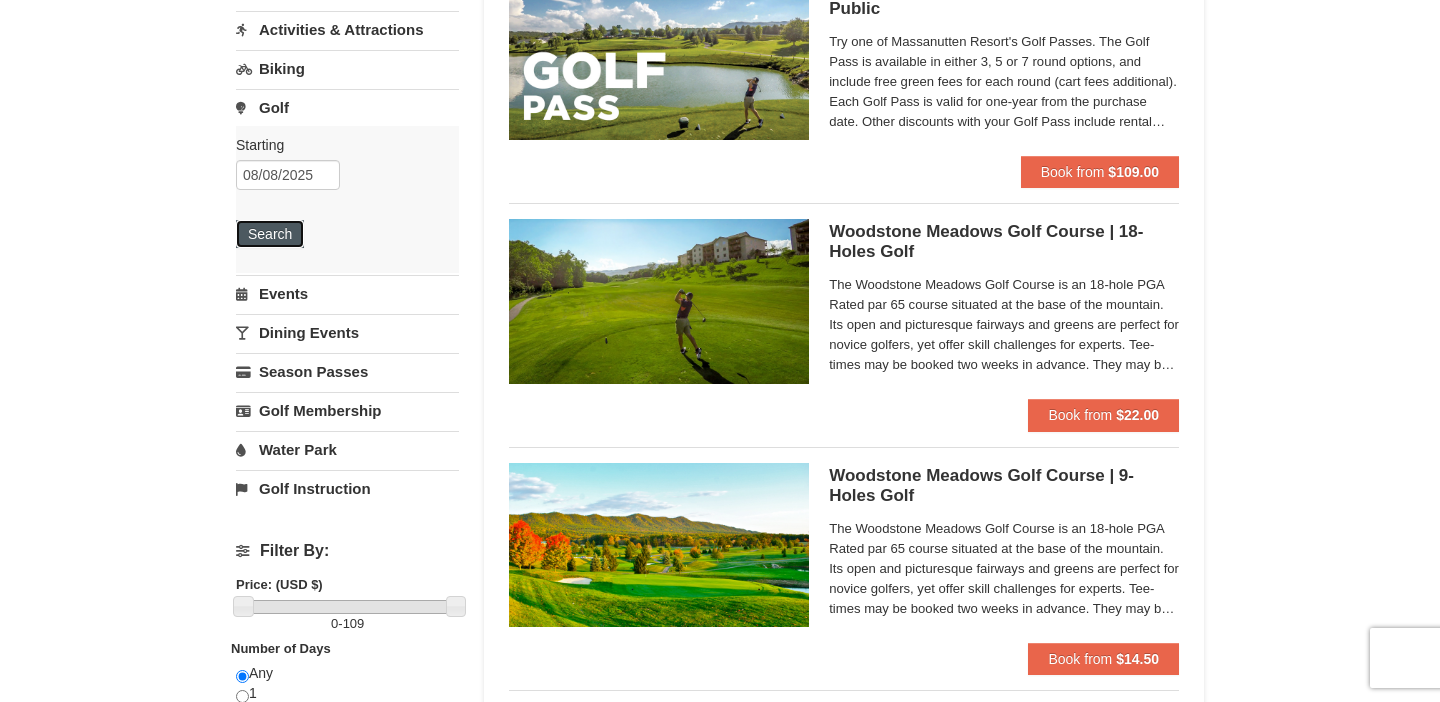 click on "Search" at bounding box center [270, 234] 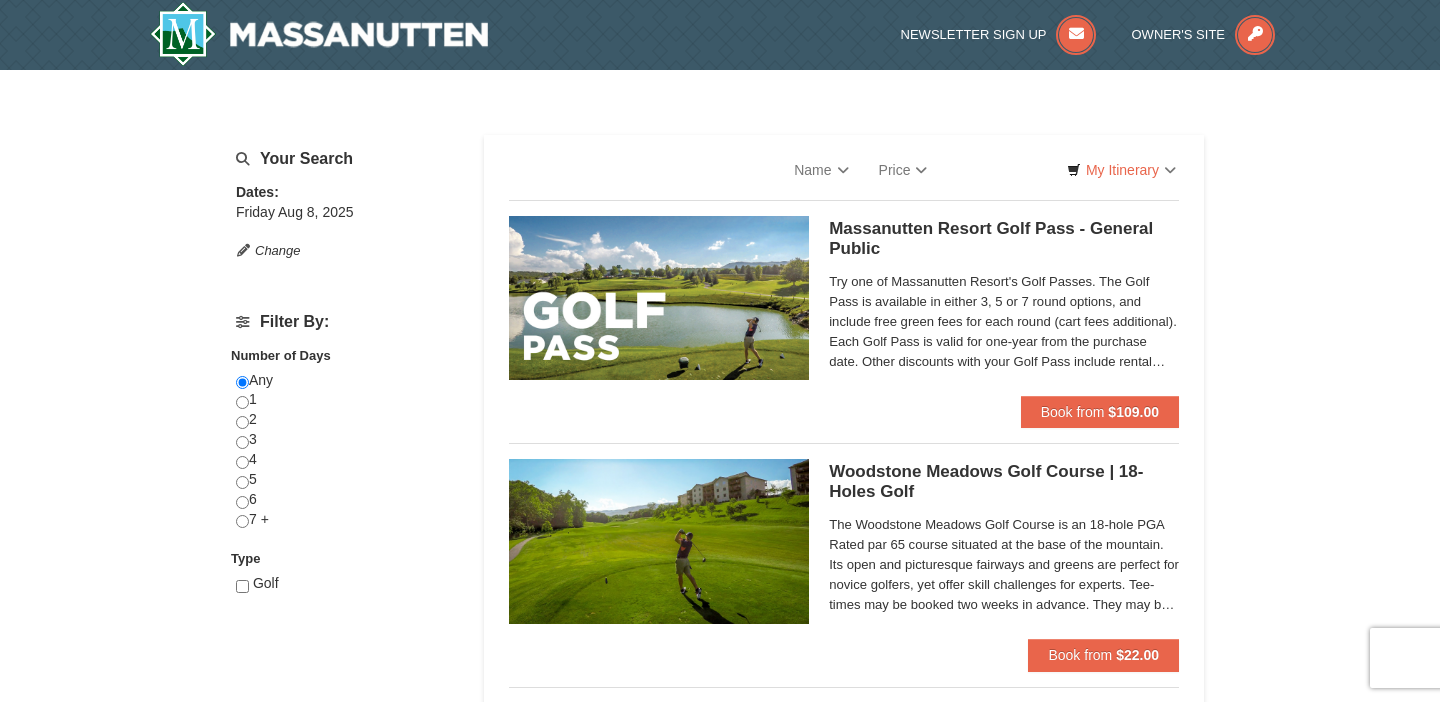 scroll, scrollTop: 0, scrollLeft: 0, axis: both 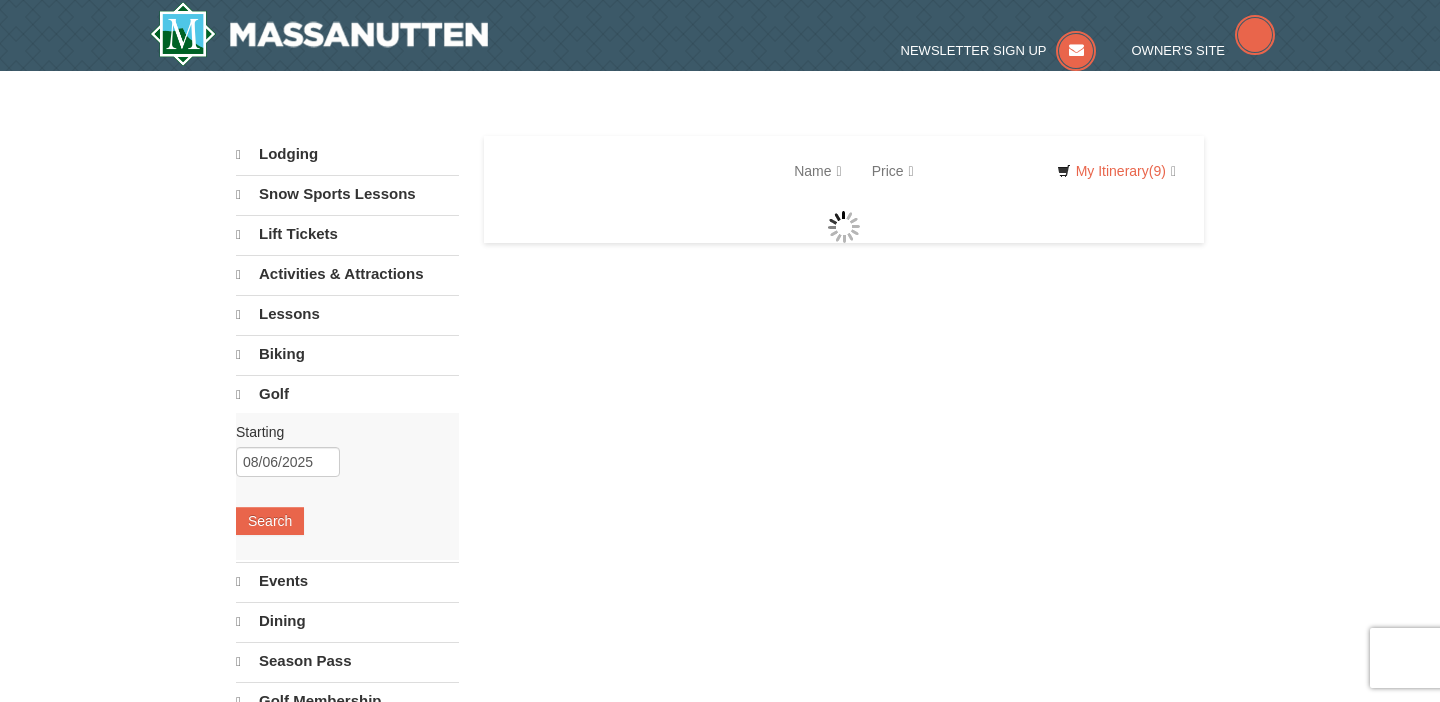 select on "8" 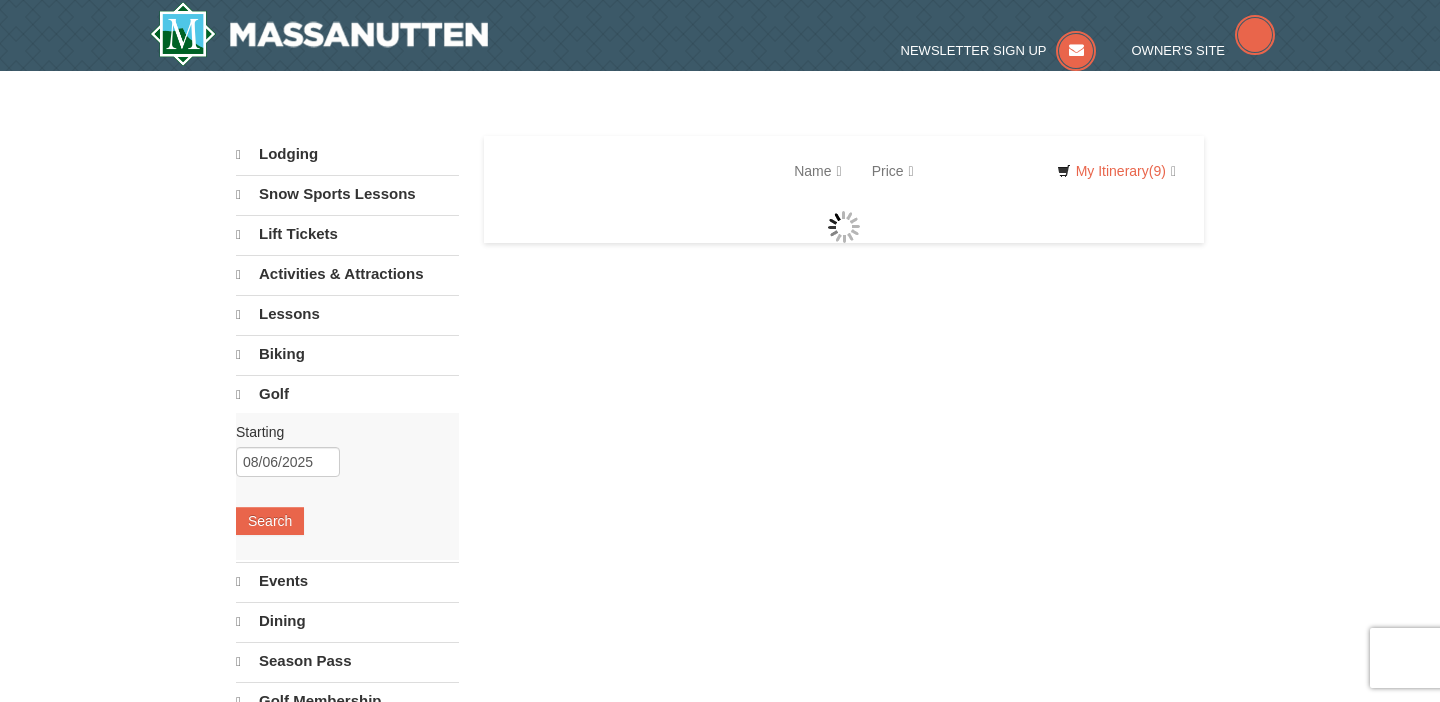 select on "8" 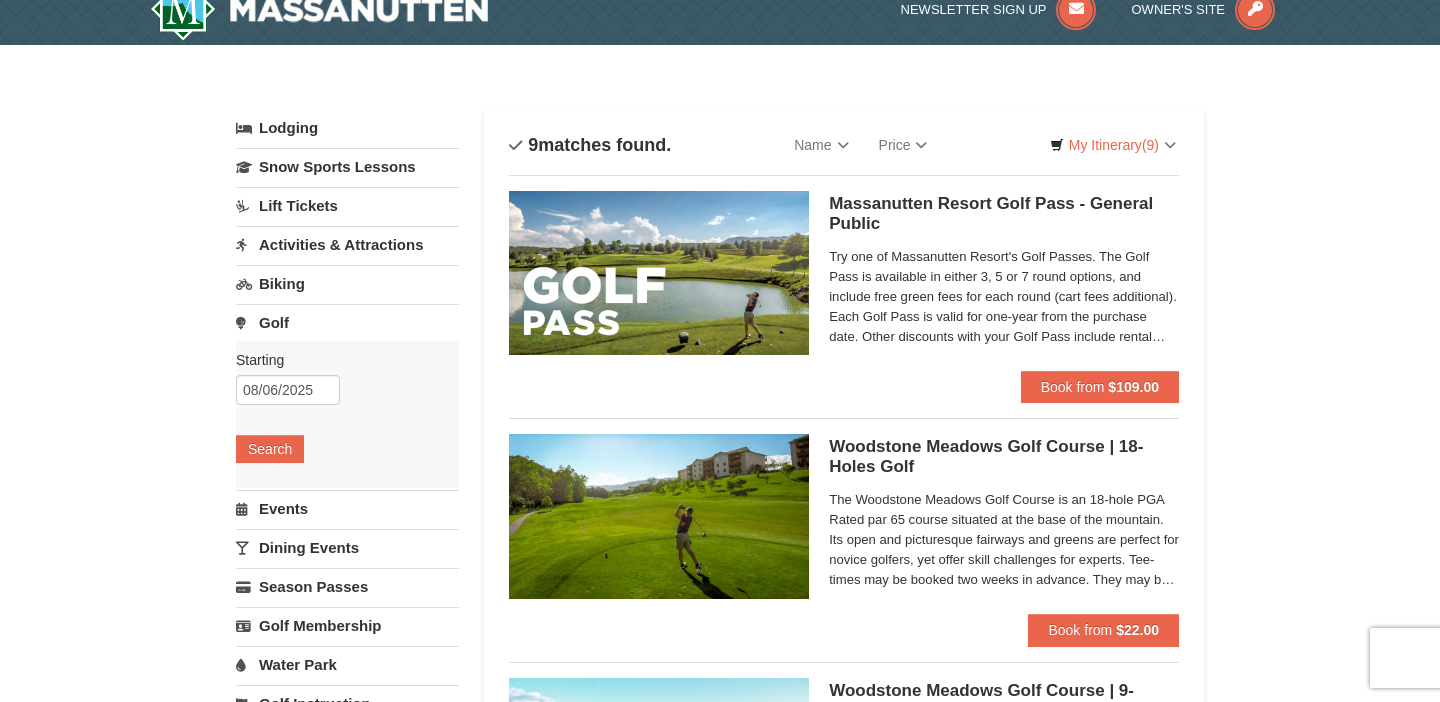 scroll, scrollTop: 0, scrollLeft: 0, axis: both 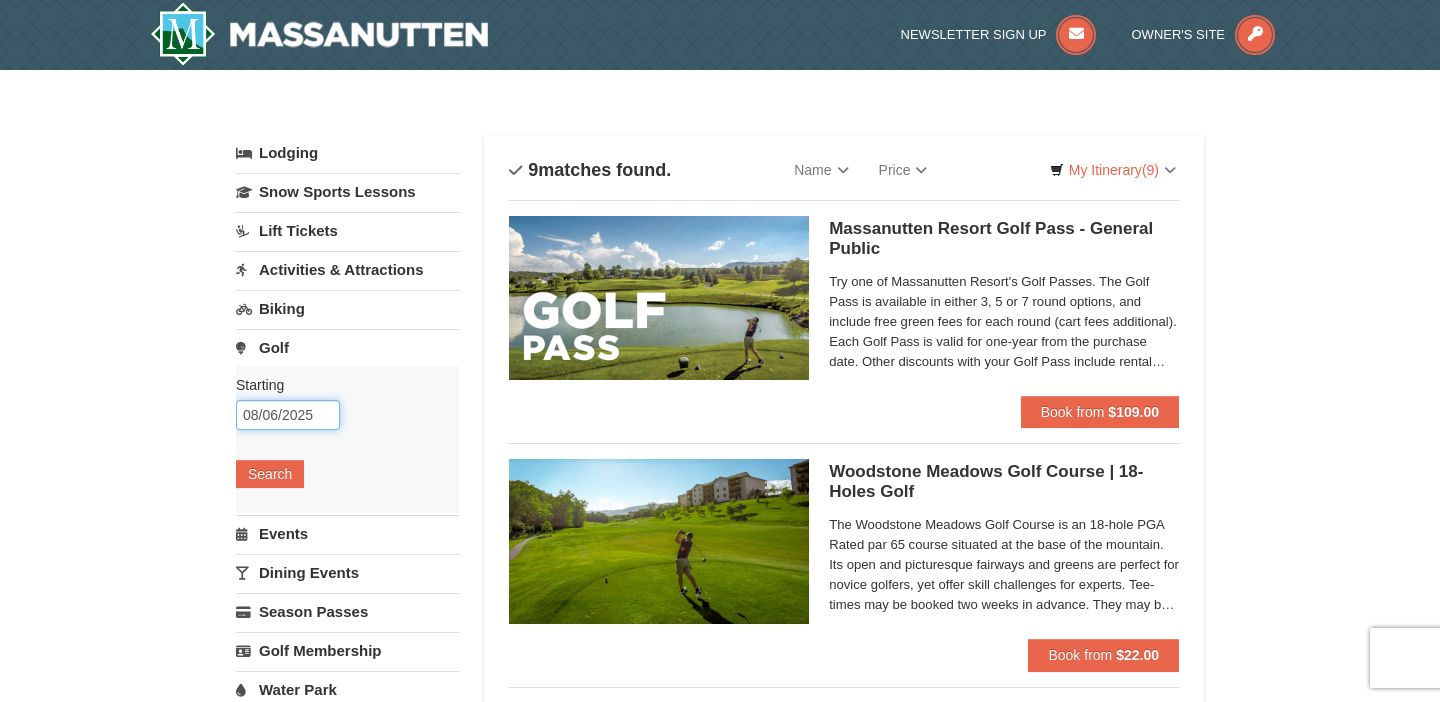 click on "08/06/2025" at bounding box center [288, 415] 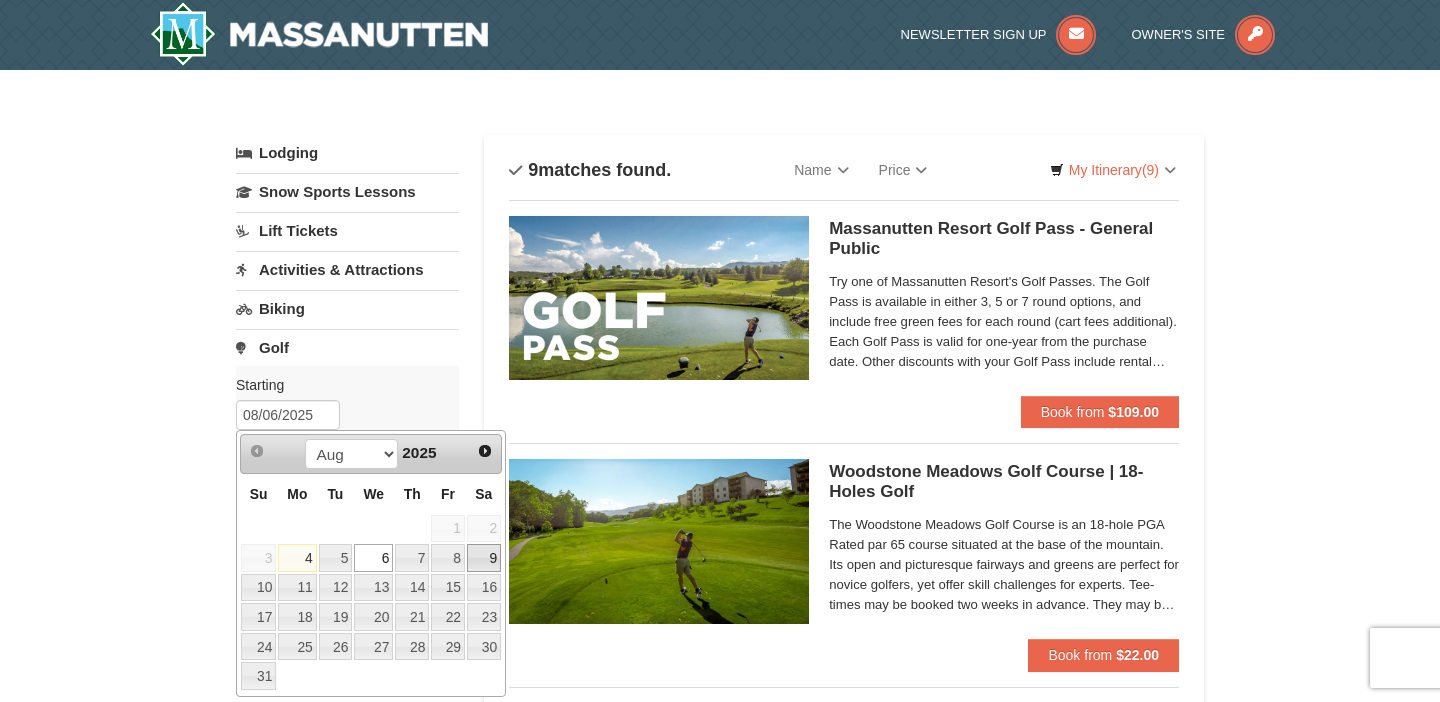 click on "9" at bounding box center [484, 558] 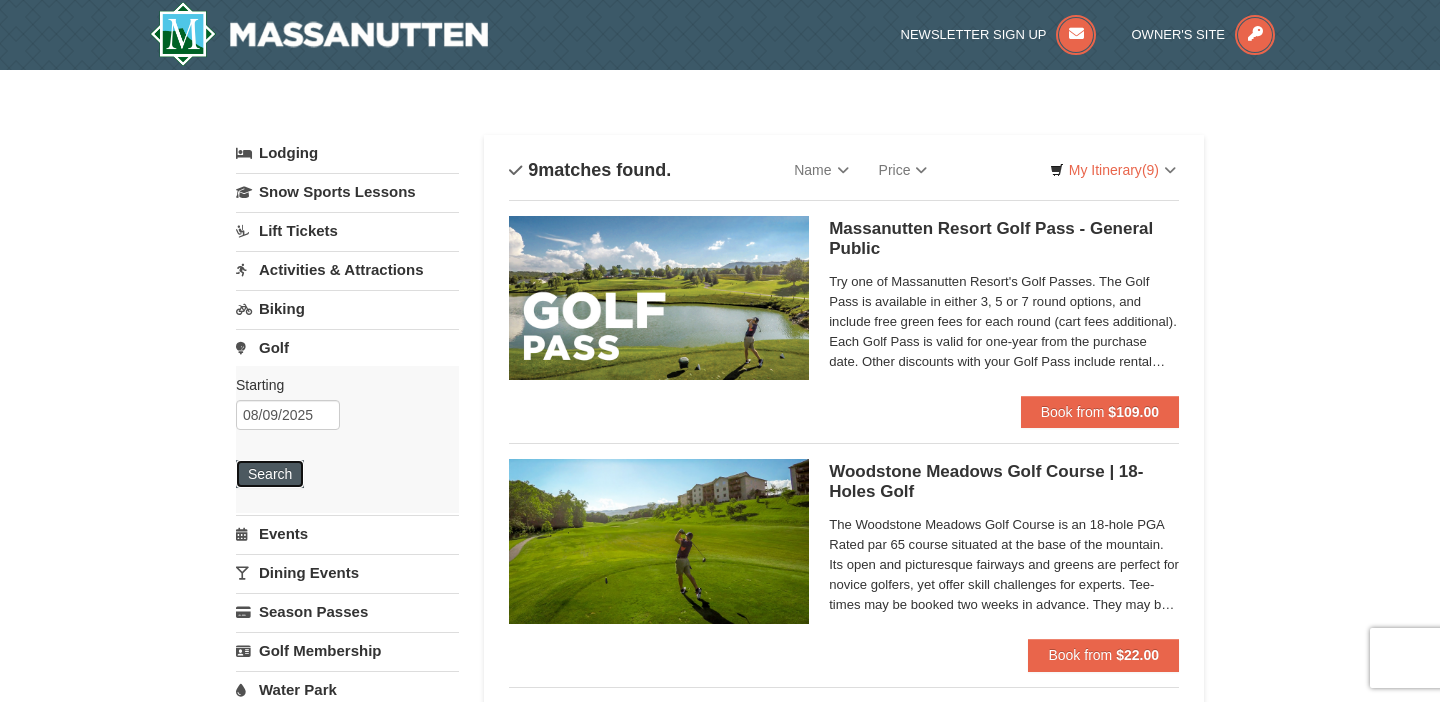 click on "Search" at bounding box center [270, 474] 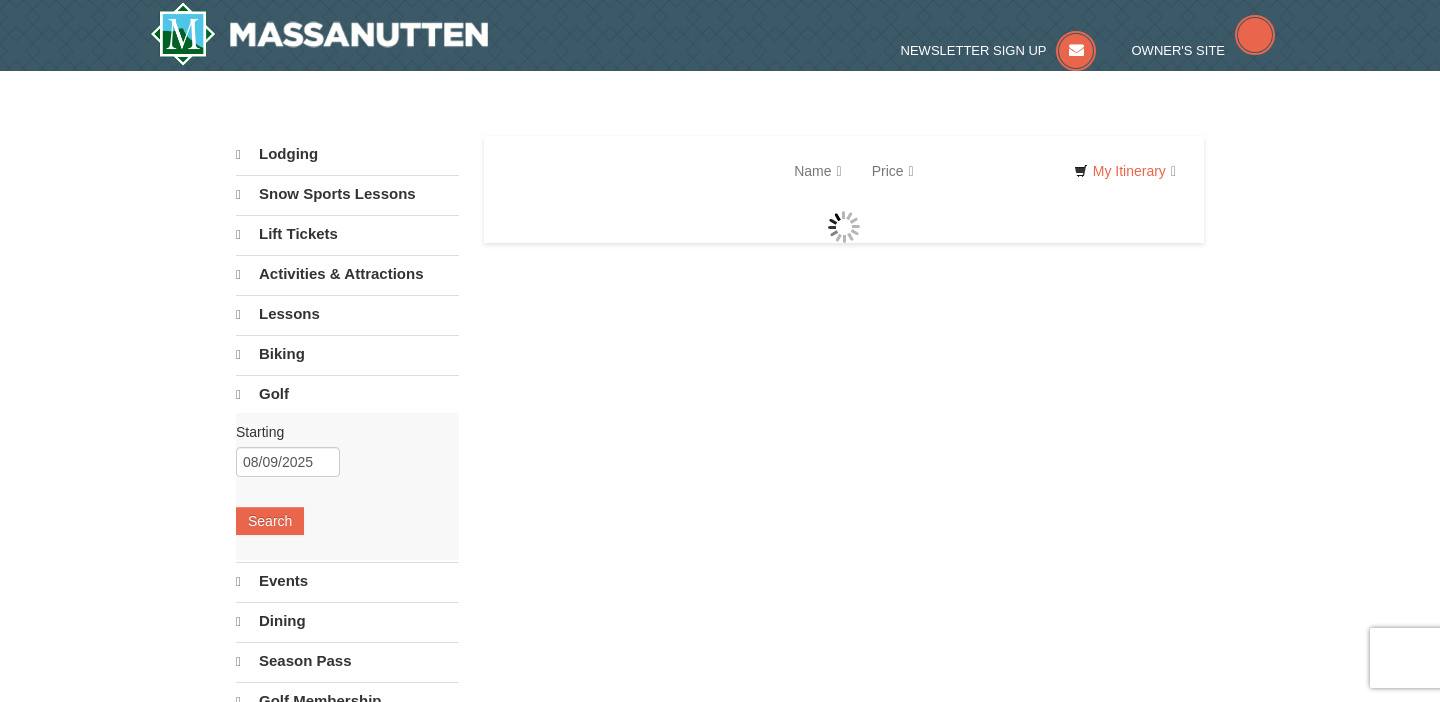 scroll, scrollTop: 0, scrollLeft: 0, axis: both 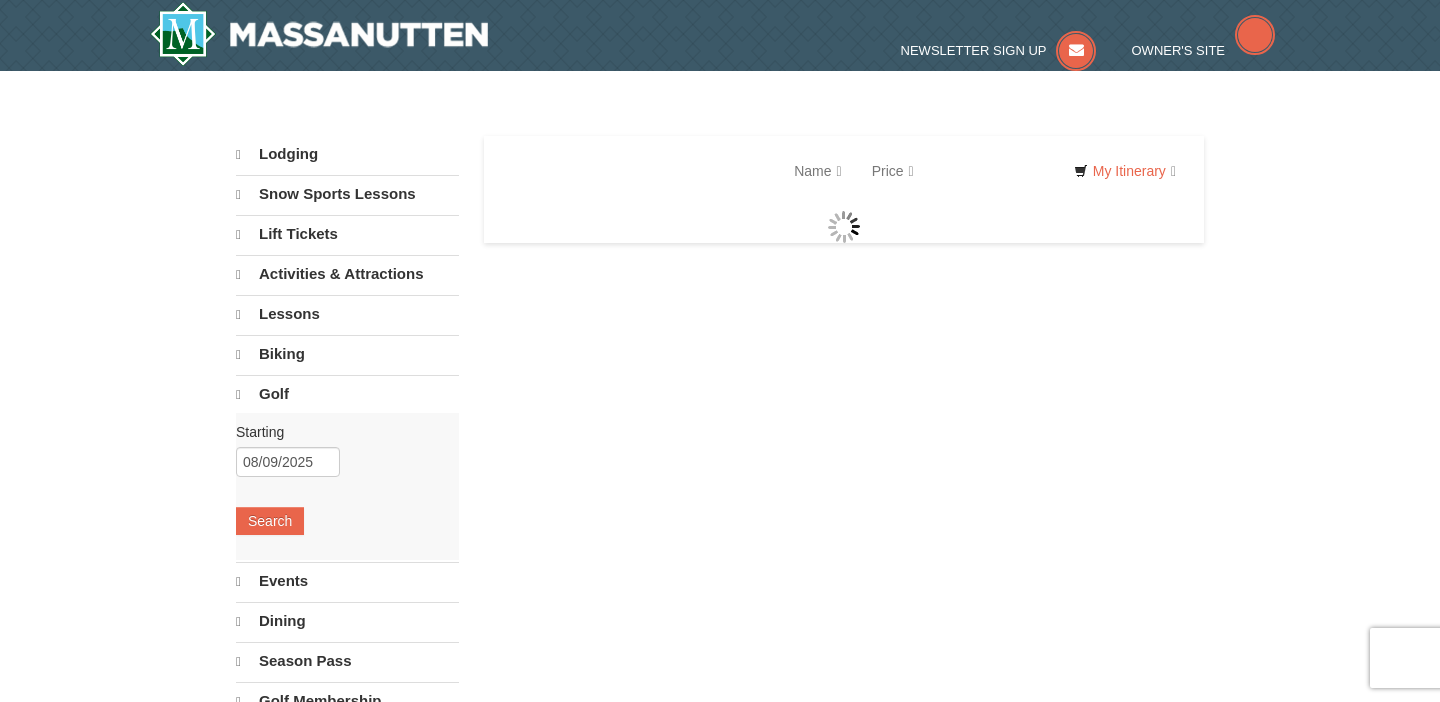 select on "8" 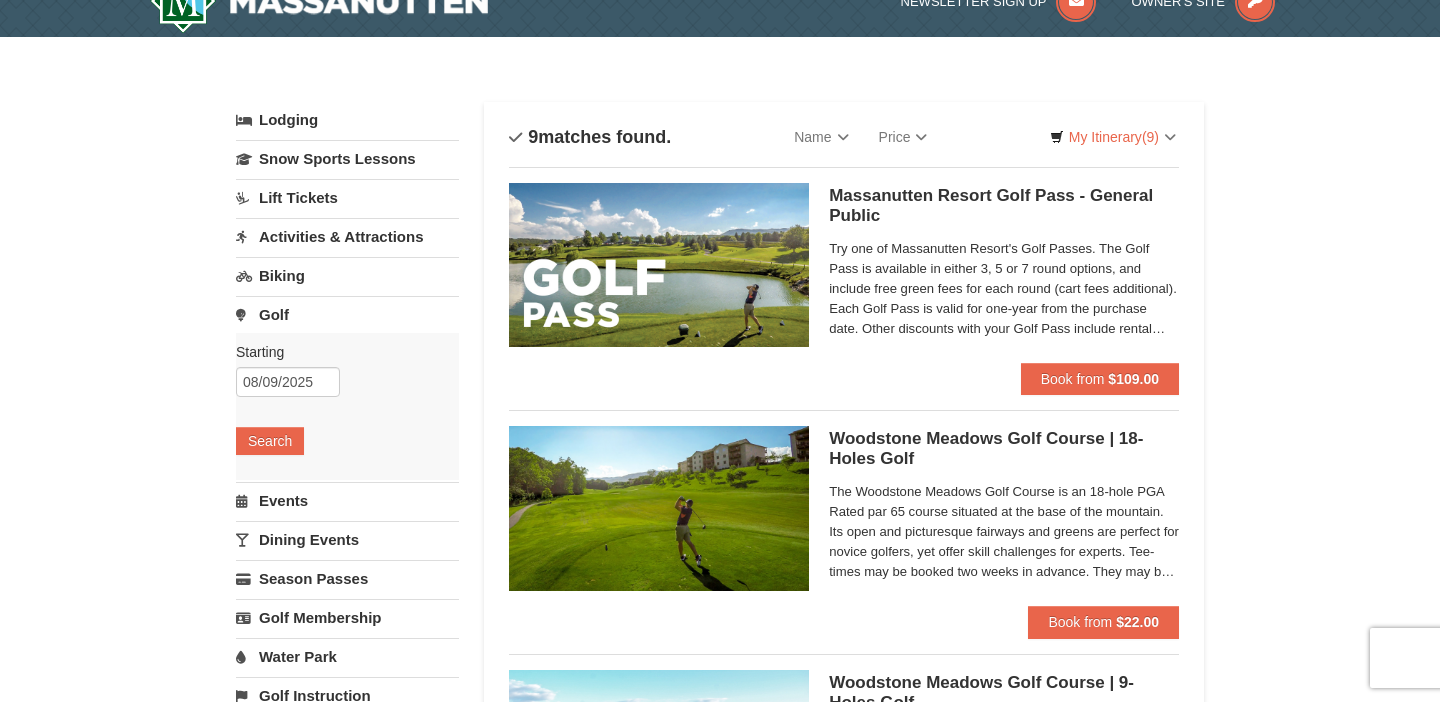 scroll, scrollTop: 0, scrollLeft: 0, axis: both 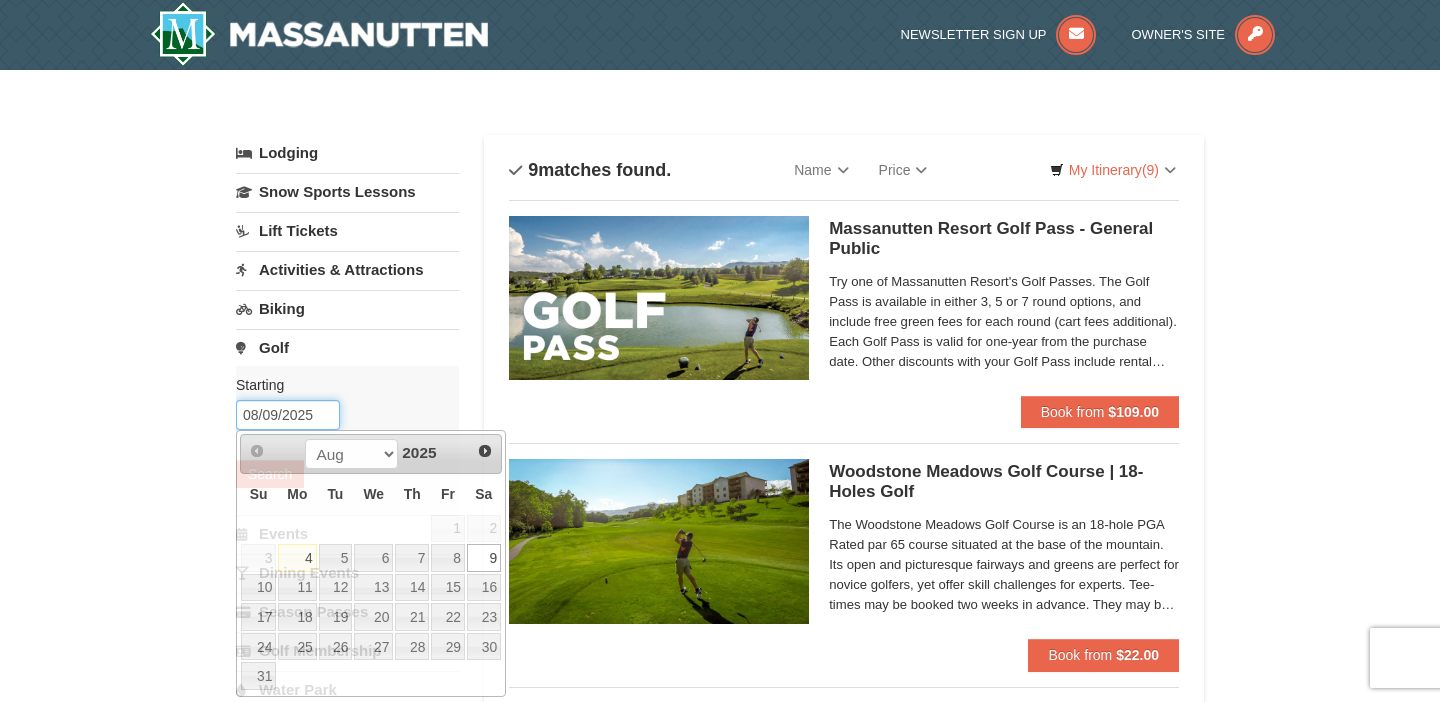 click on "08/09/2025" at bounding box center (288, 415) 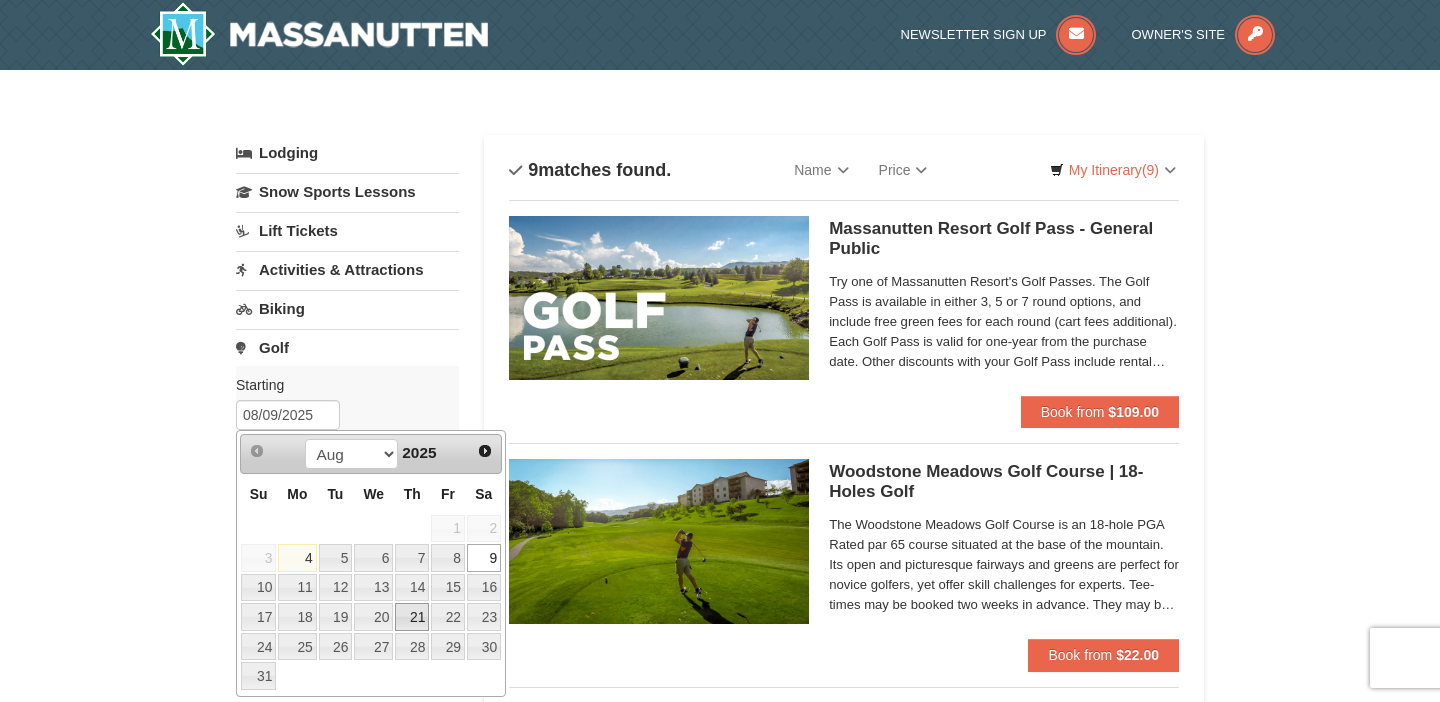 click on "21" at bounding box center (412, 617) 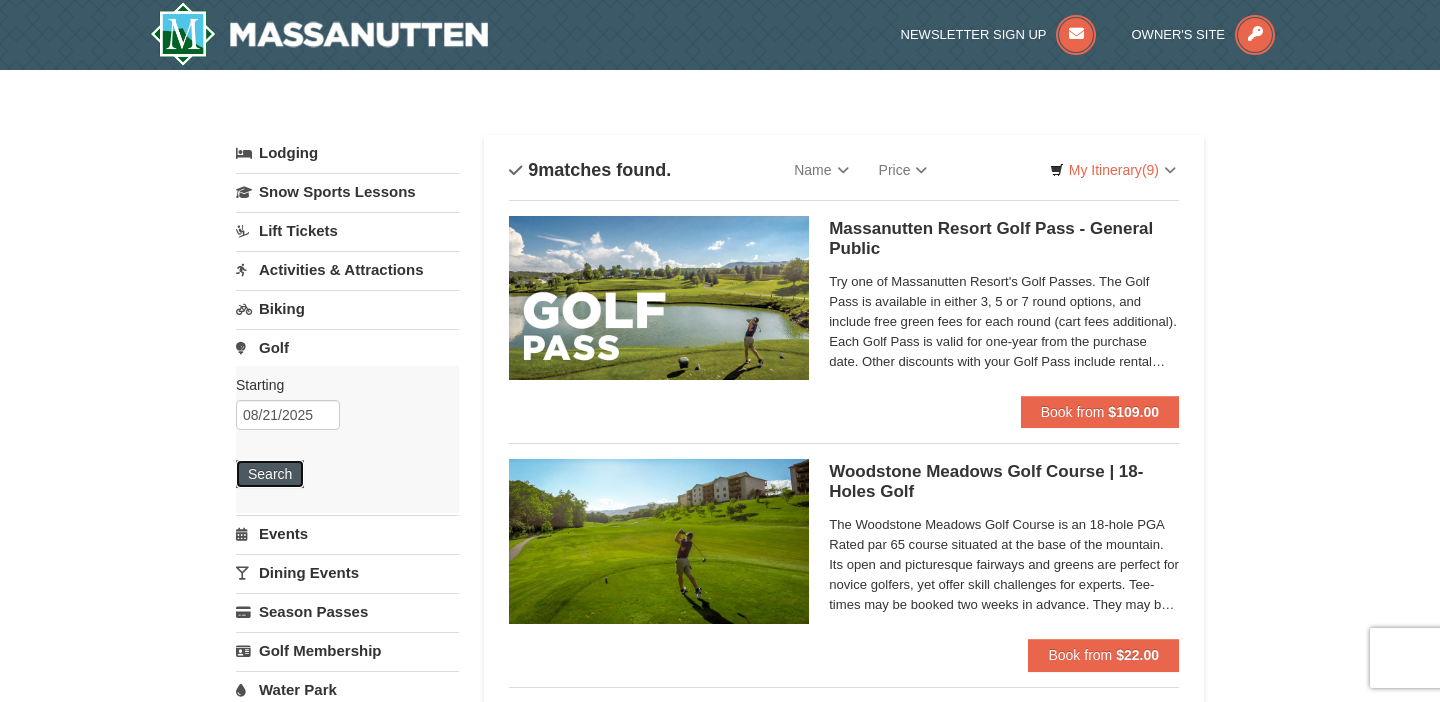 click on "Search" at bounding box center [270, 474] 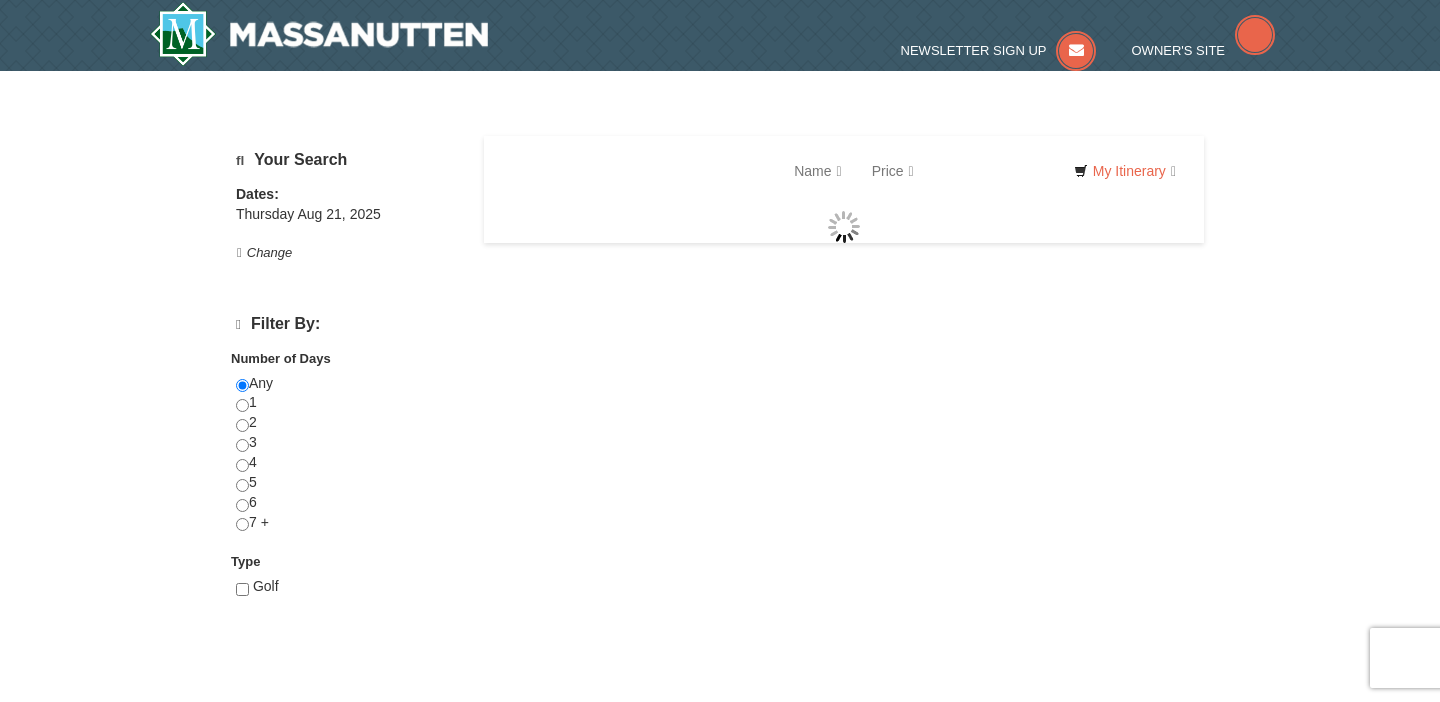 scroll, scrollTop: 0, scrollLeft: 0, axis: both 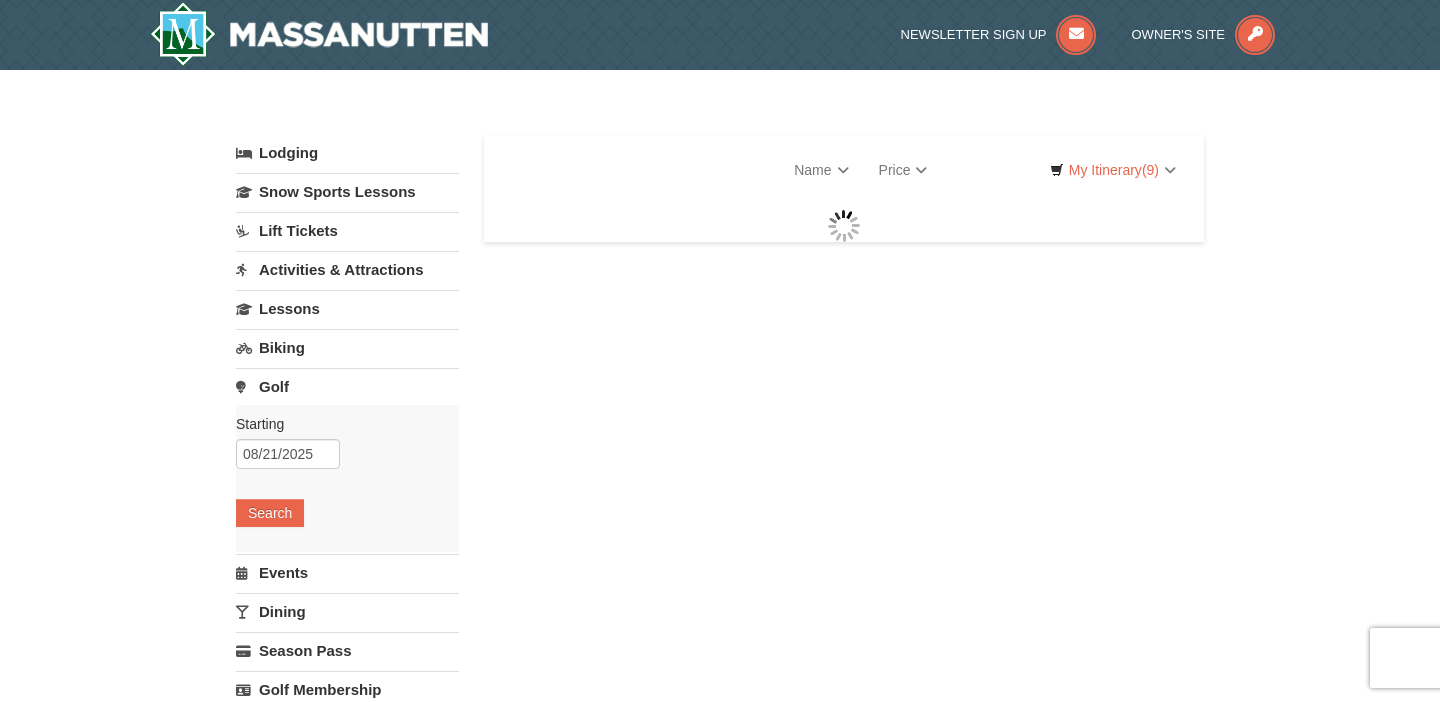 select on "8" 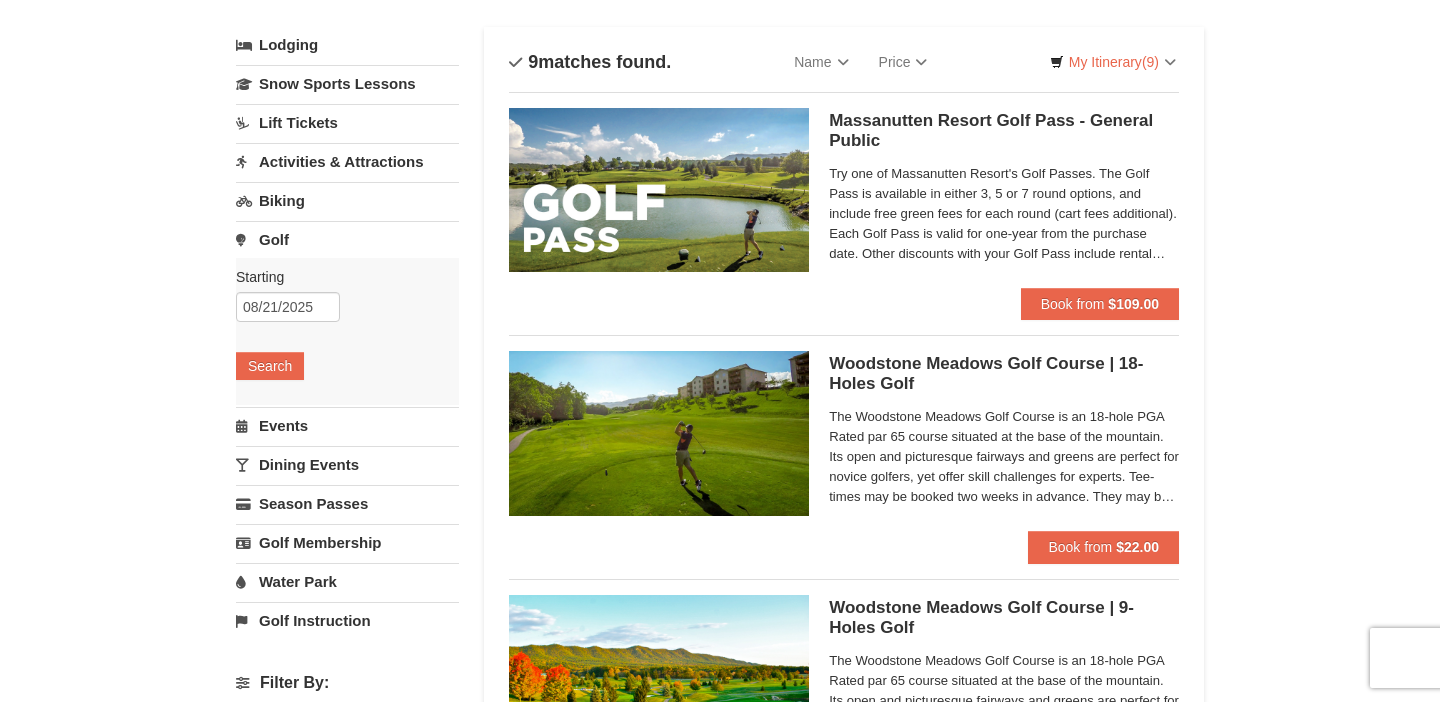 scroll, scrollTop: 107, scrollLeft: 0, axis: vertical 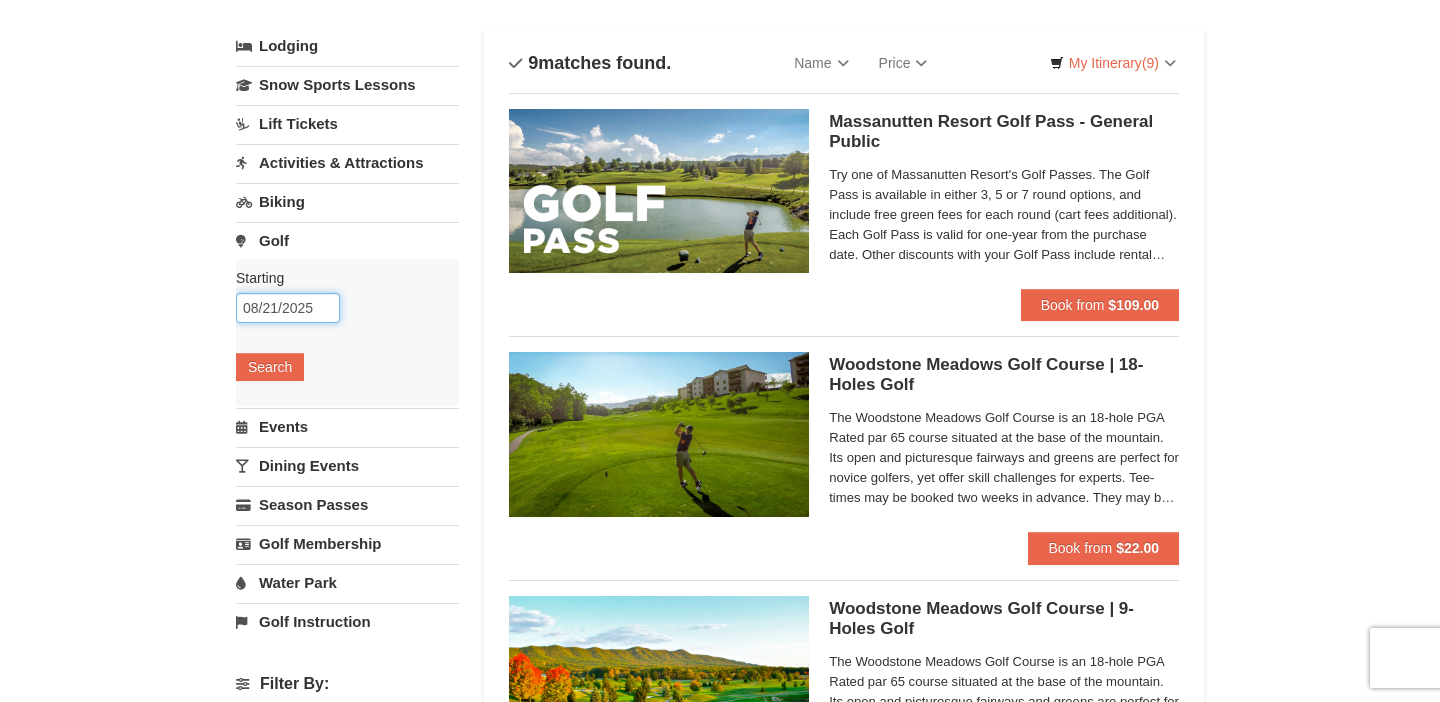 click on "08/21/2025" at bounding box center [288, 308] 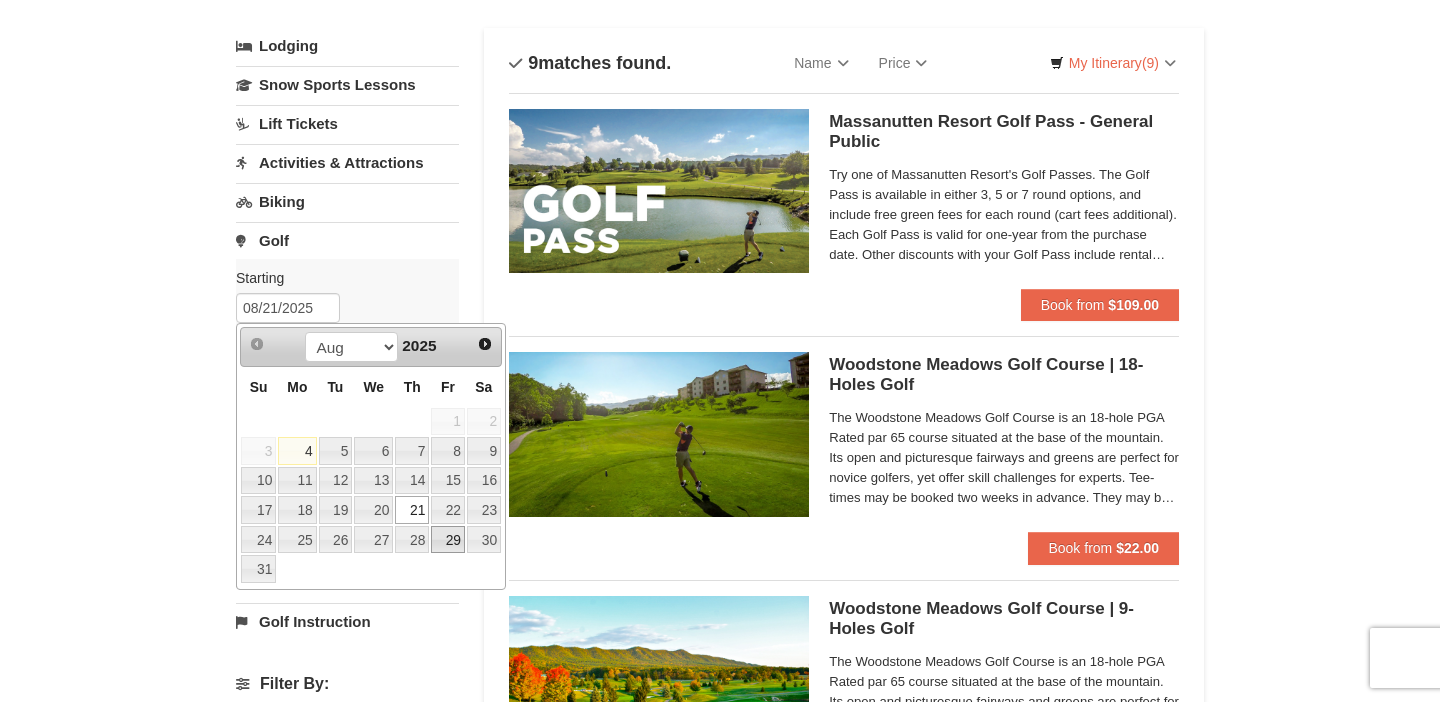click on "29" at bounding box center [448, 540] 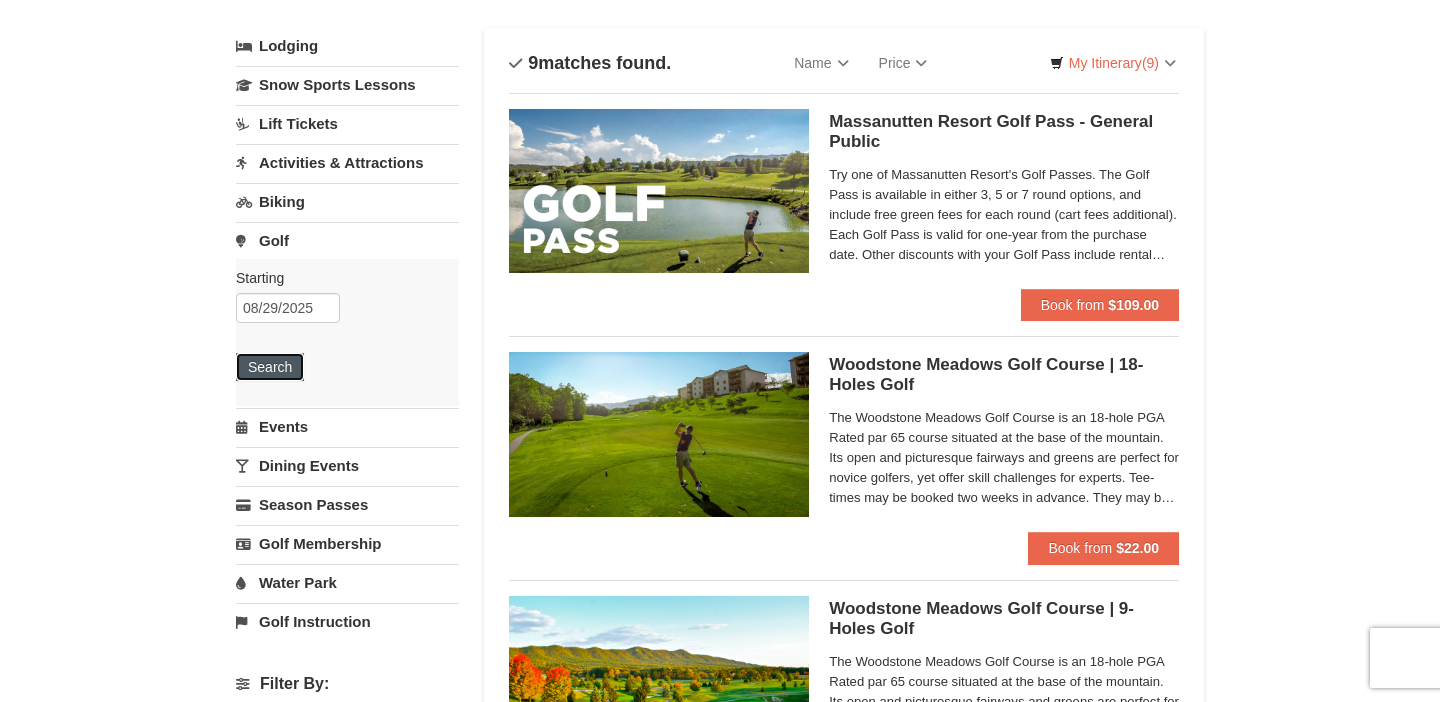 click on "Search" at bounding box center (270, 367) 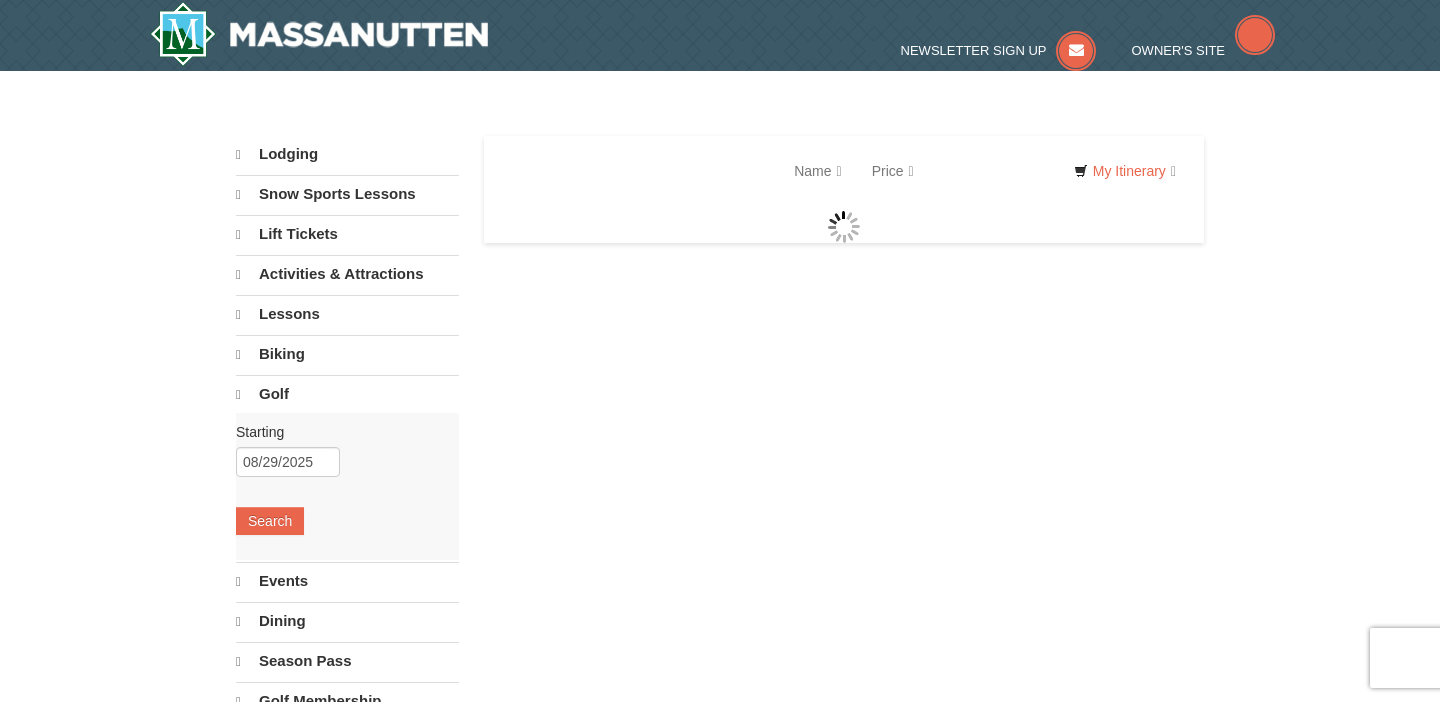 scroll, scrollTop: 0, scrollLeft: 0, axis: both 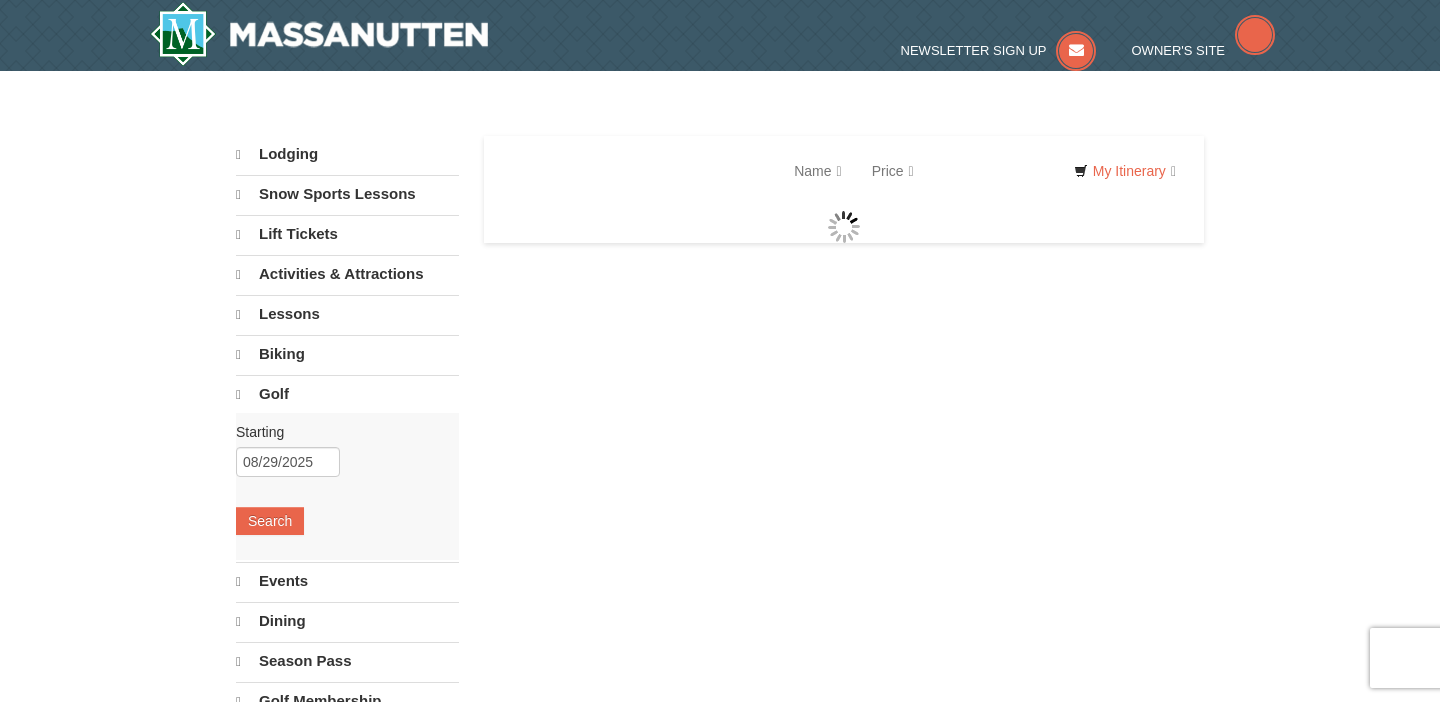 select on "8" 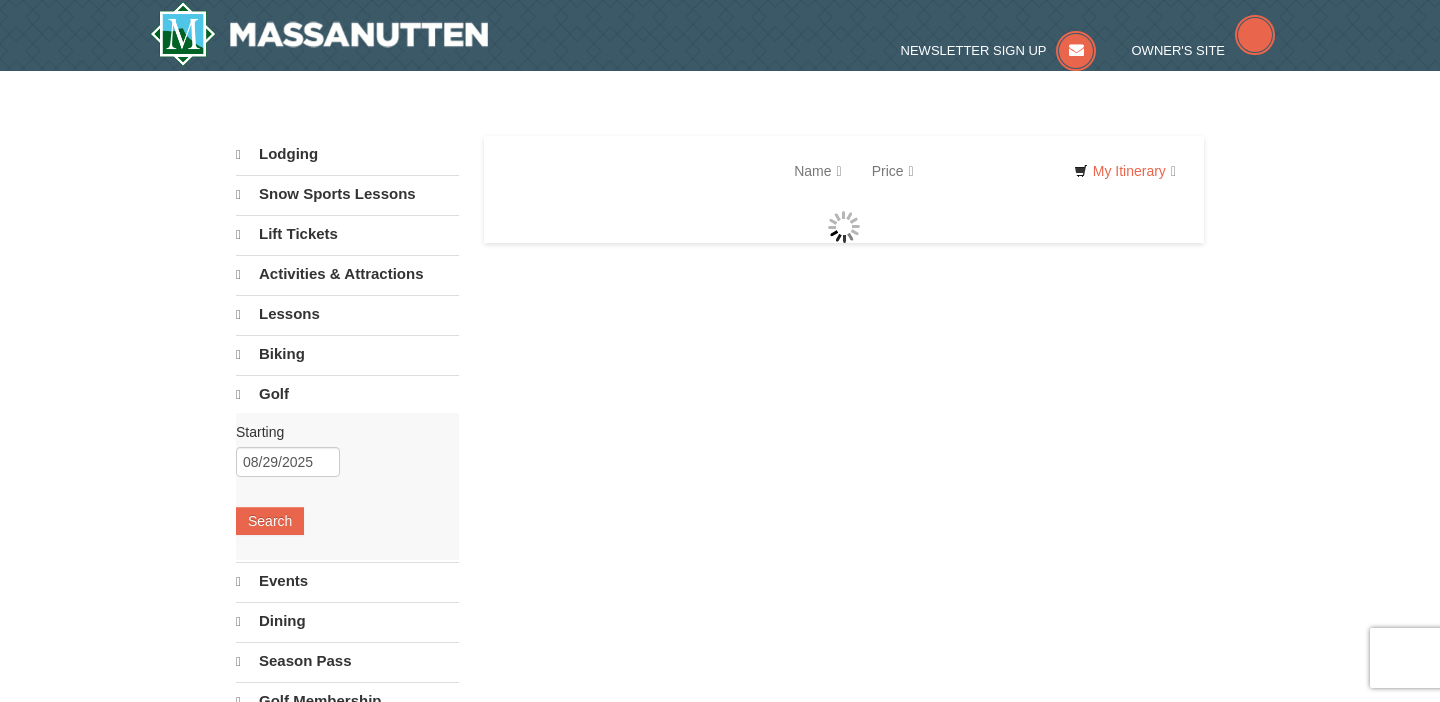 select on "8" 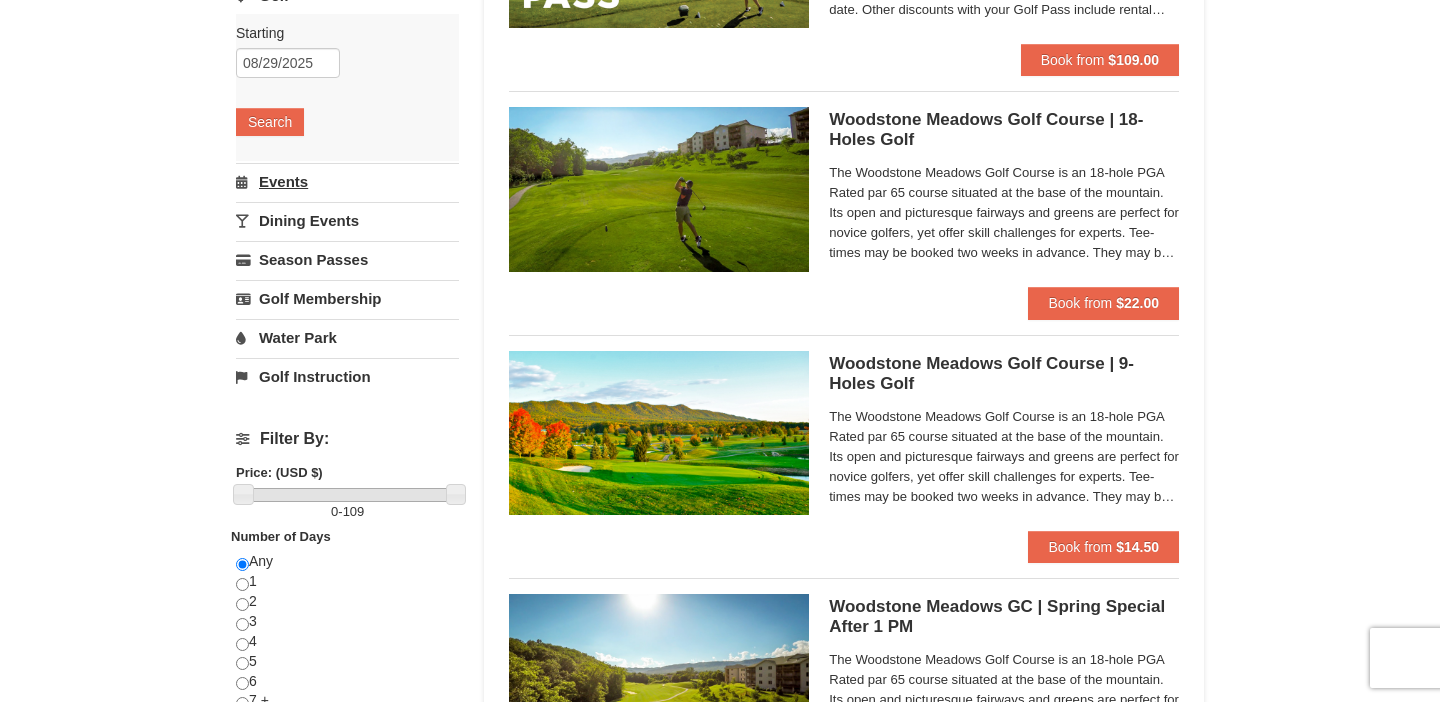 scroll, scrollTop: 354, scrollLeft: 0, axis: vertical 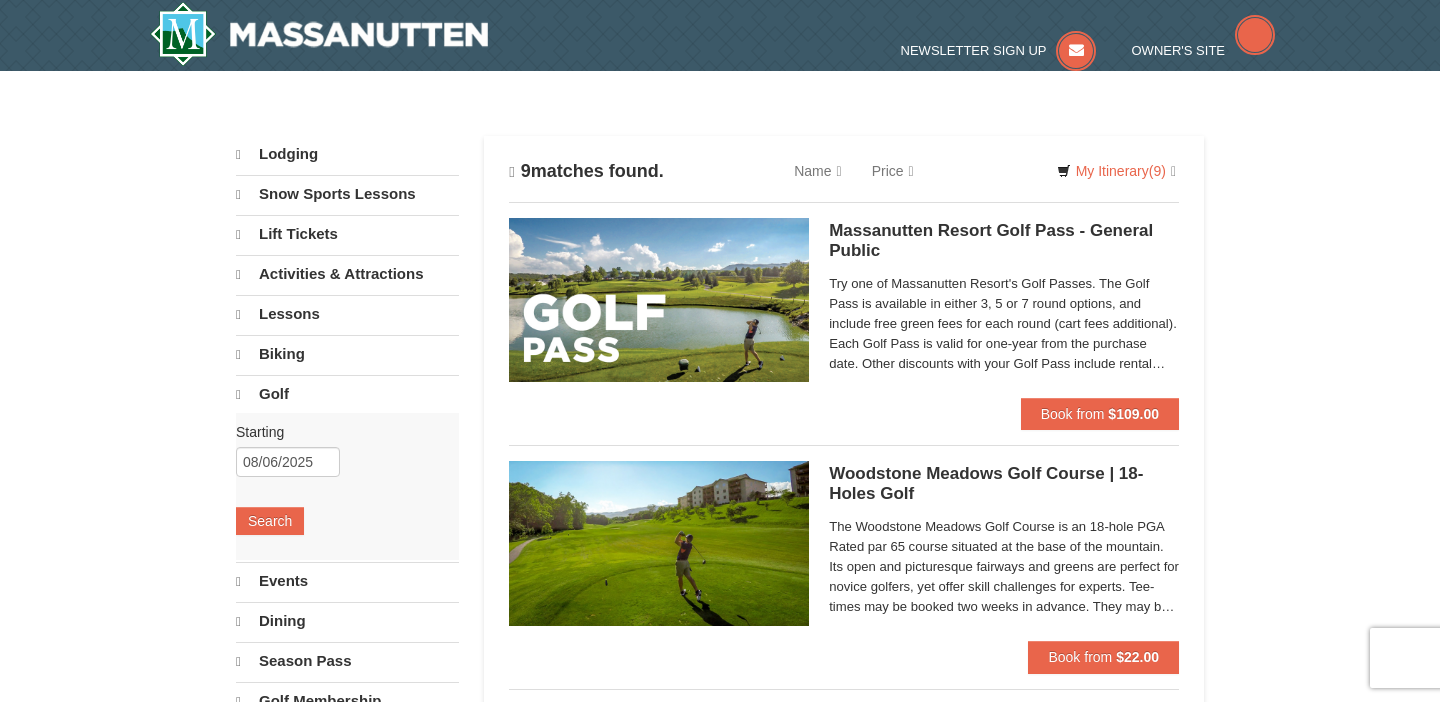 select on "8" 